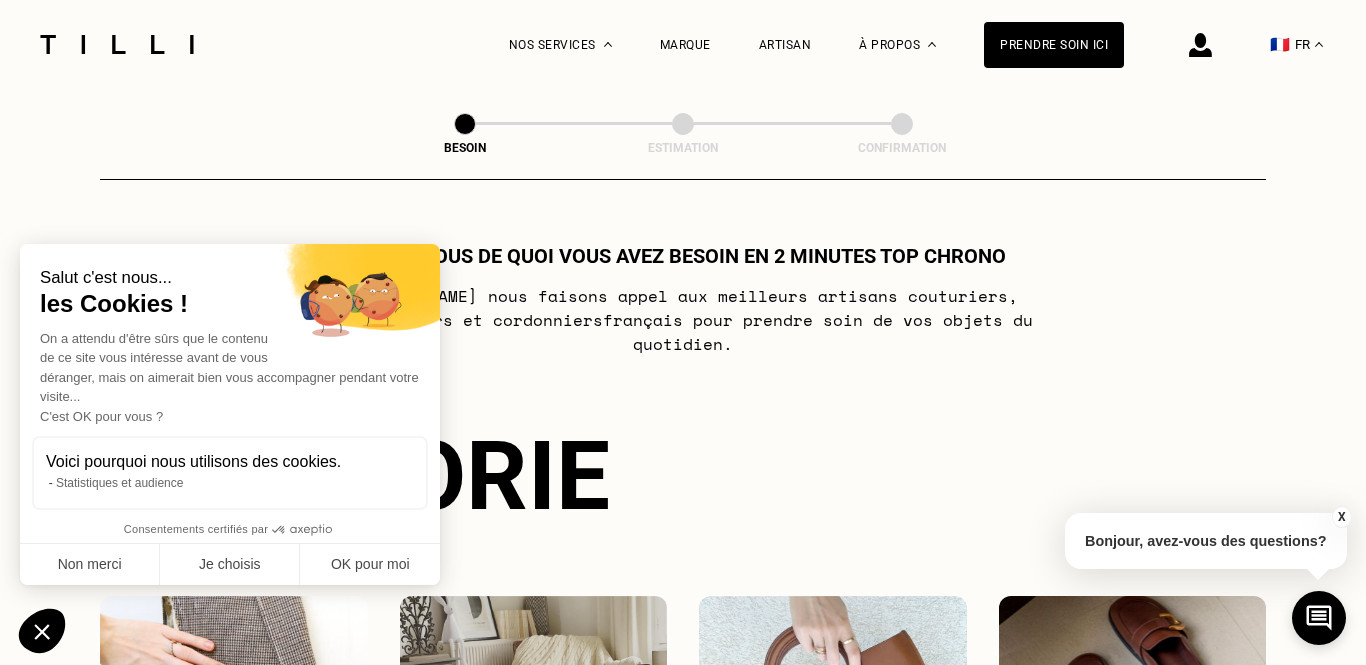 scroll, scrollTop: 0, scrollLeft: 0, axis: both 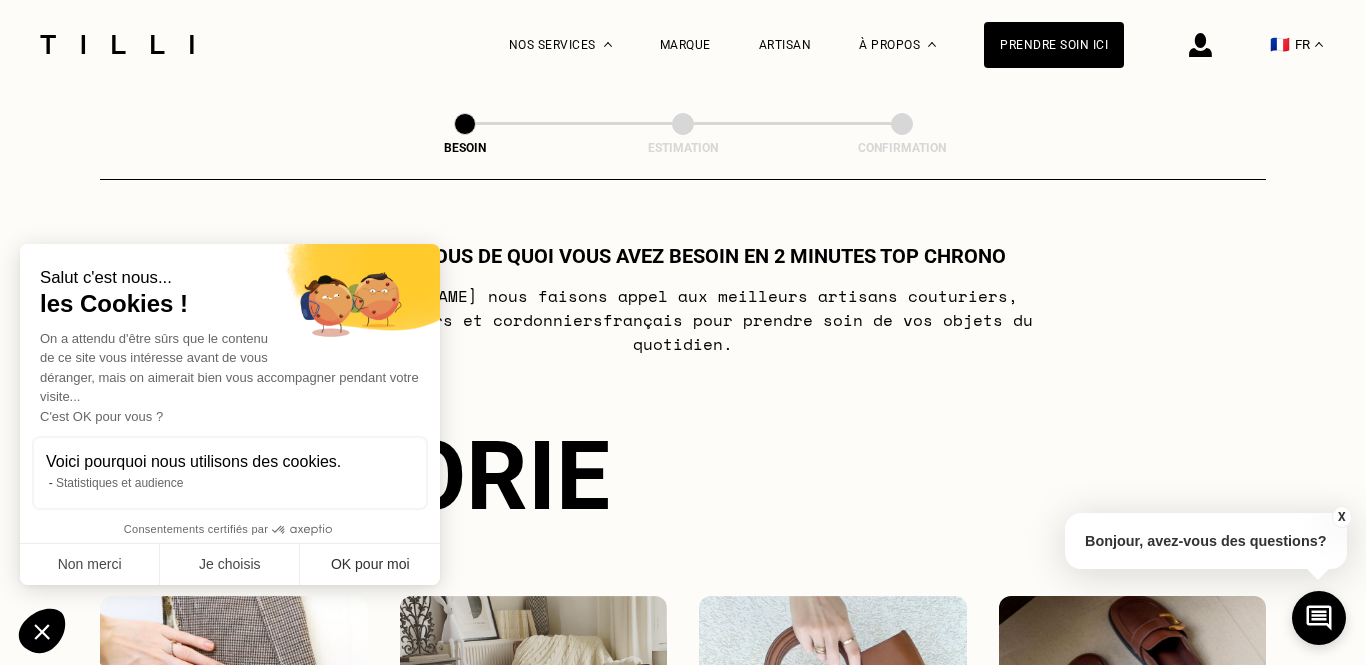 click on "OK pour moi" at bounding box center (370, 565) 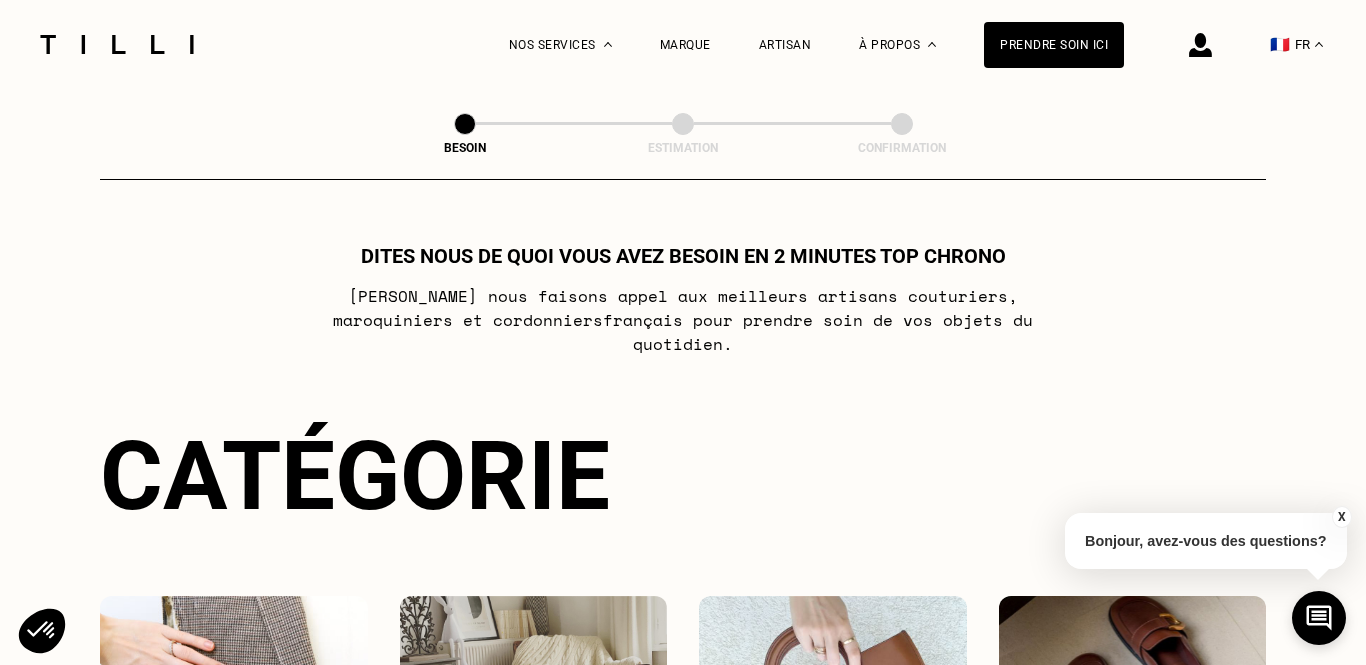 scroll, scrollTop: 377, scrollLeft: 0, axis: vertical 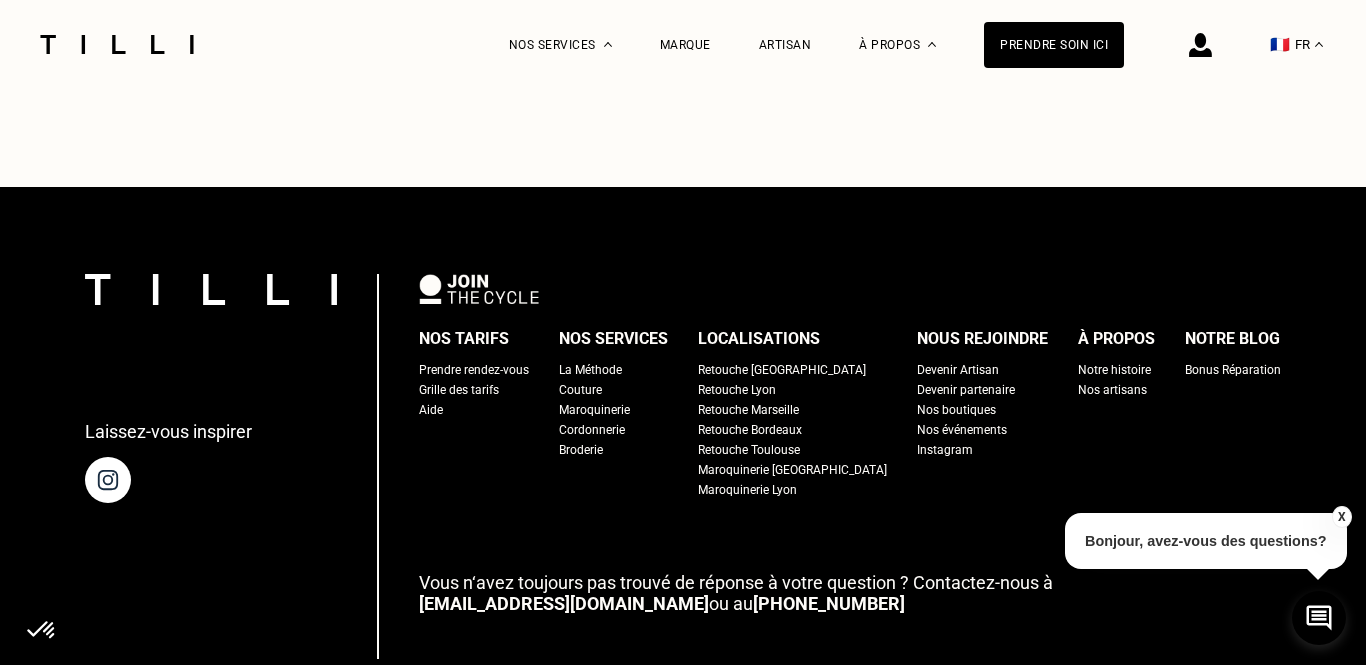 click on "Retouche Lyon" at bounding box center (737, 390) 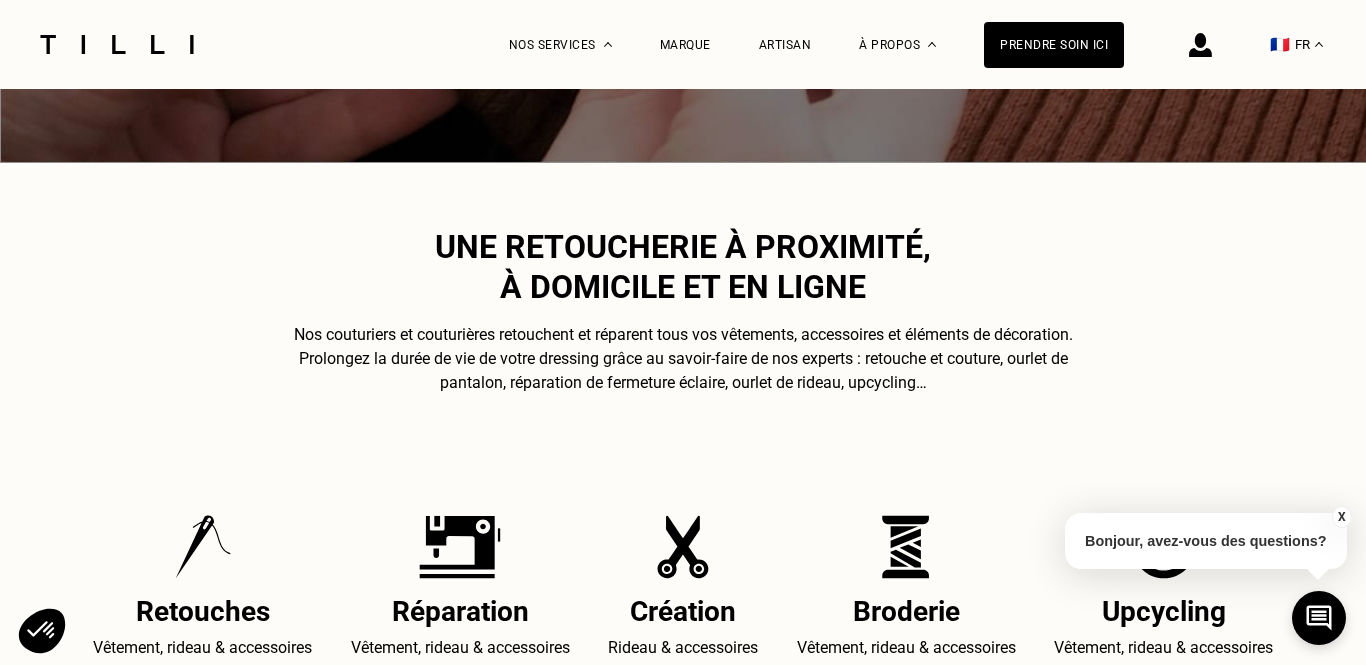 scroll, scrollTop: 653, scrollLeft: 0, axis: vertical 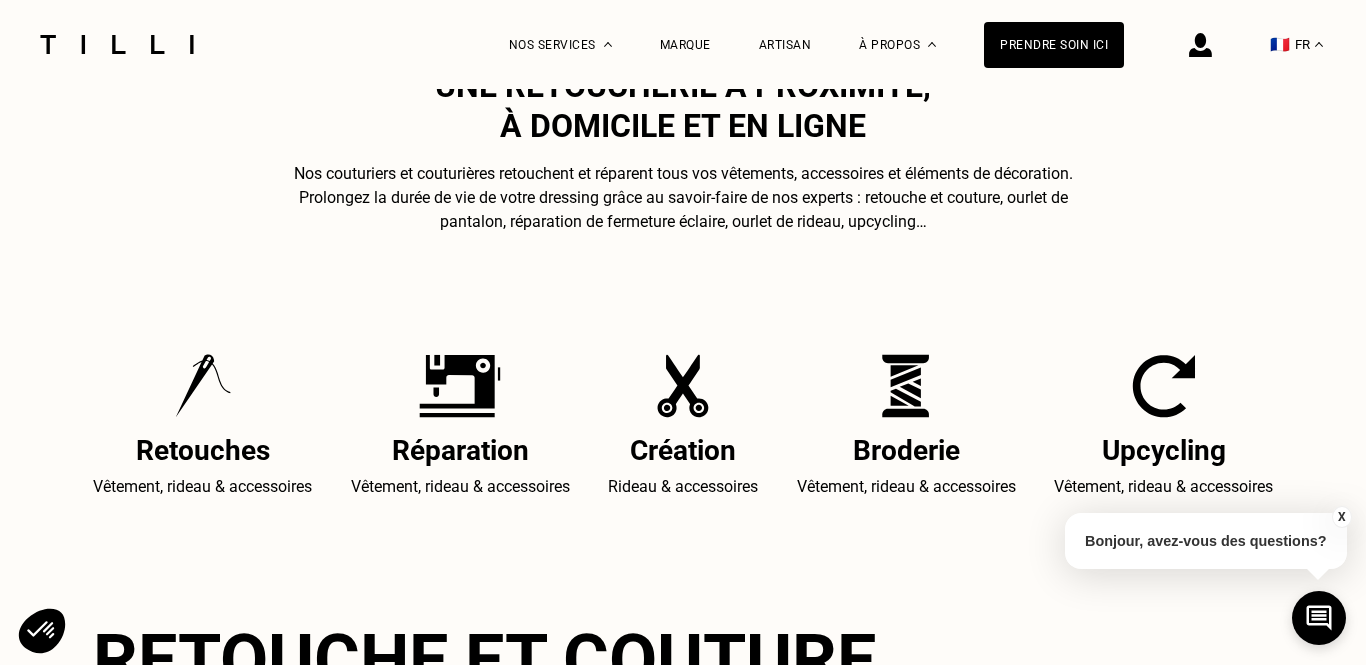 click at bounding box center [203, 386] 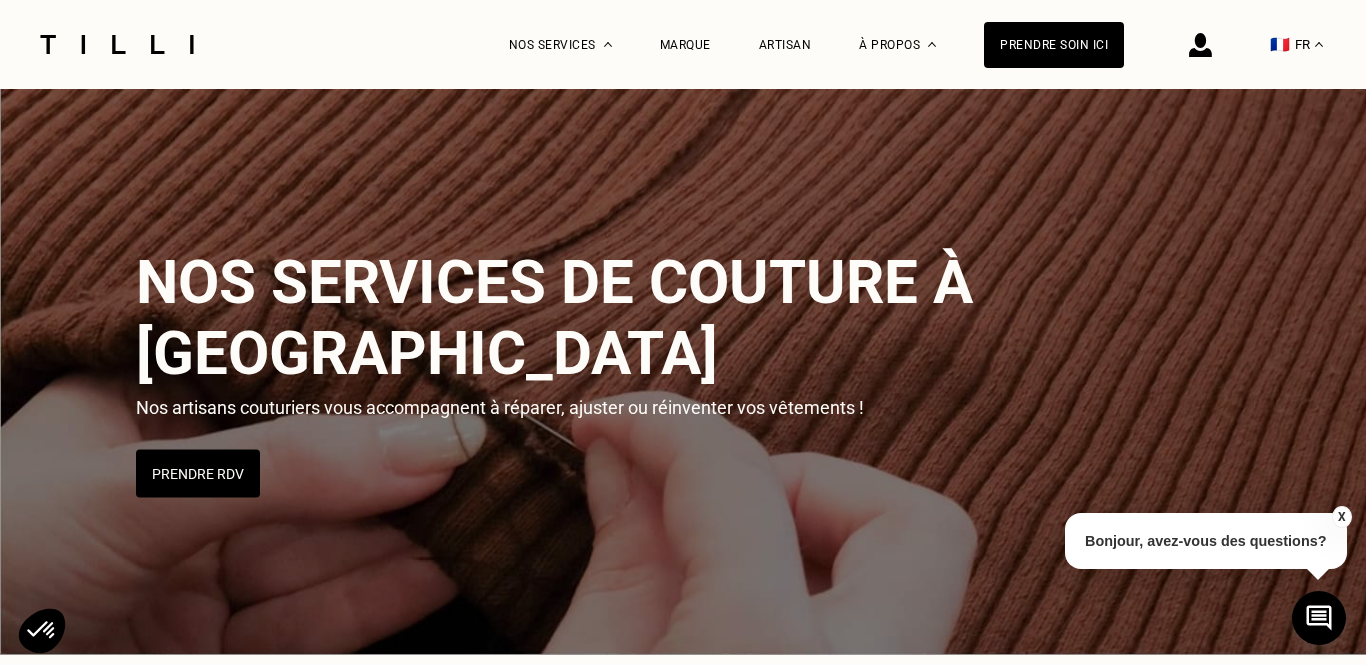 scroll, scrollTop: 0, scrollLeft: 0, axis: both 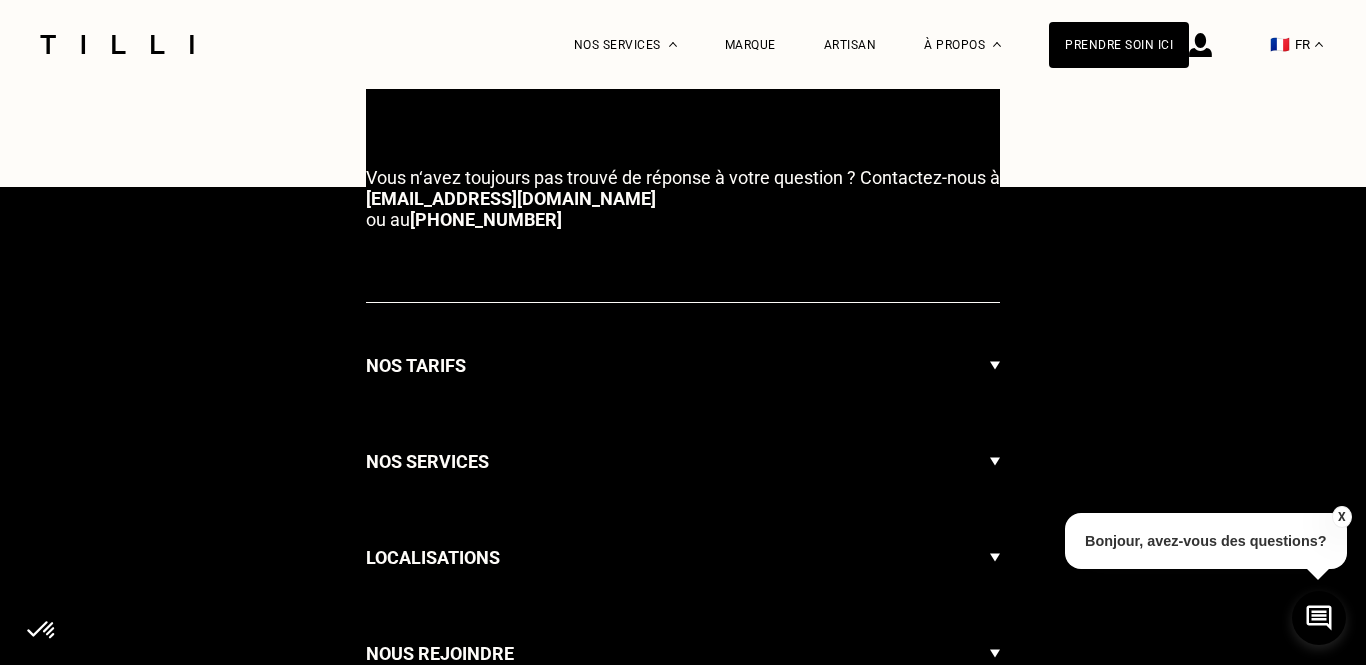 click on "X" at bounding box center (1341, 517) 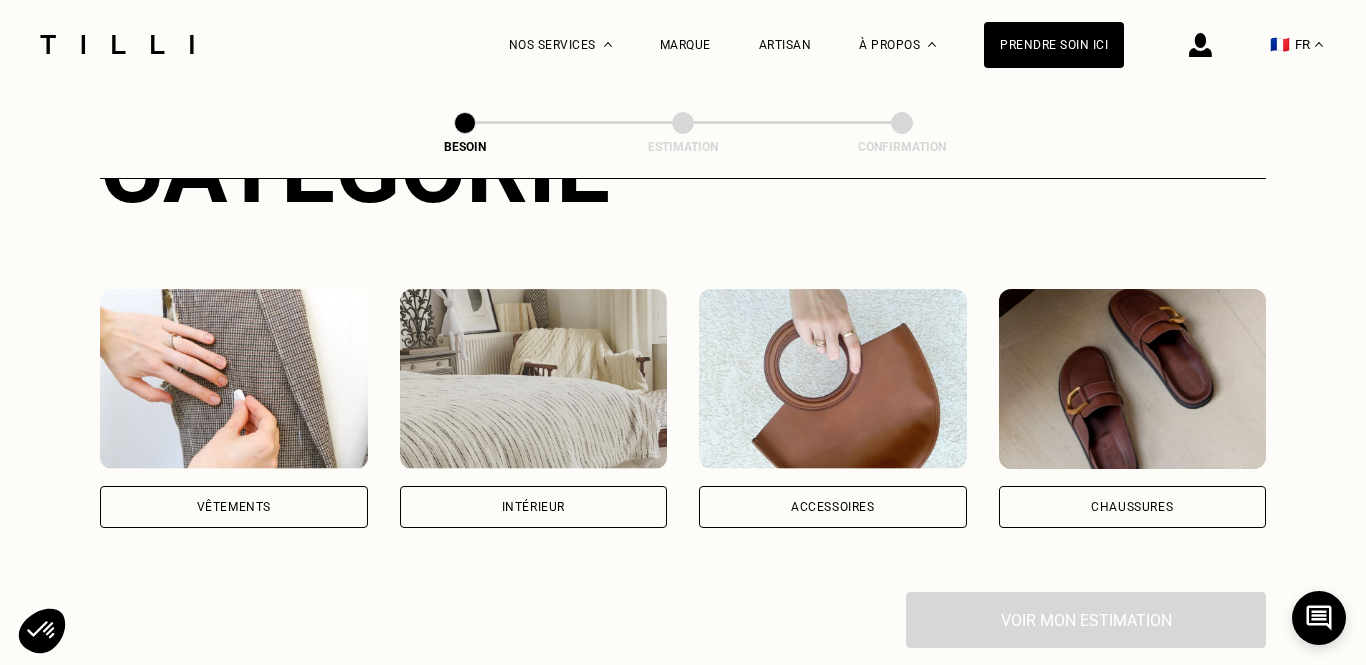 scroll, scrollTop: 259, scrollLeft: 0, axis: vertical 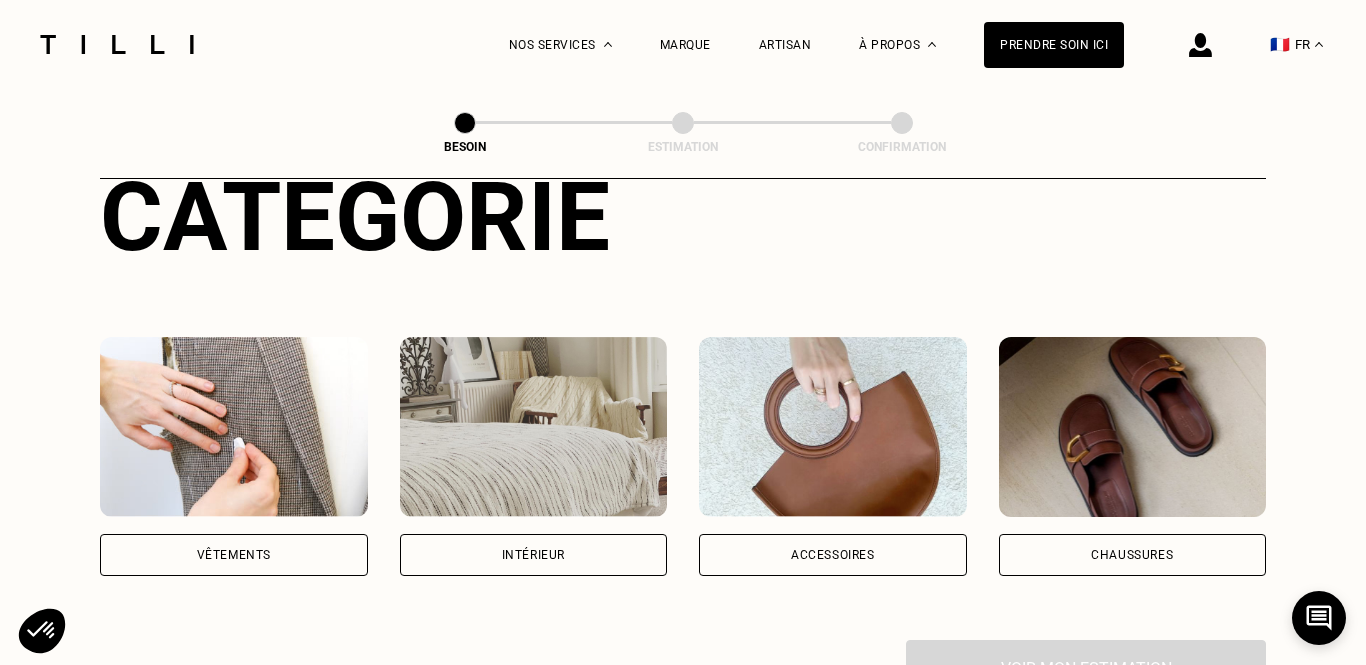 click on "Vêtements" at bounding box center (234, 555) 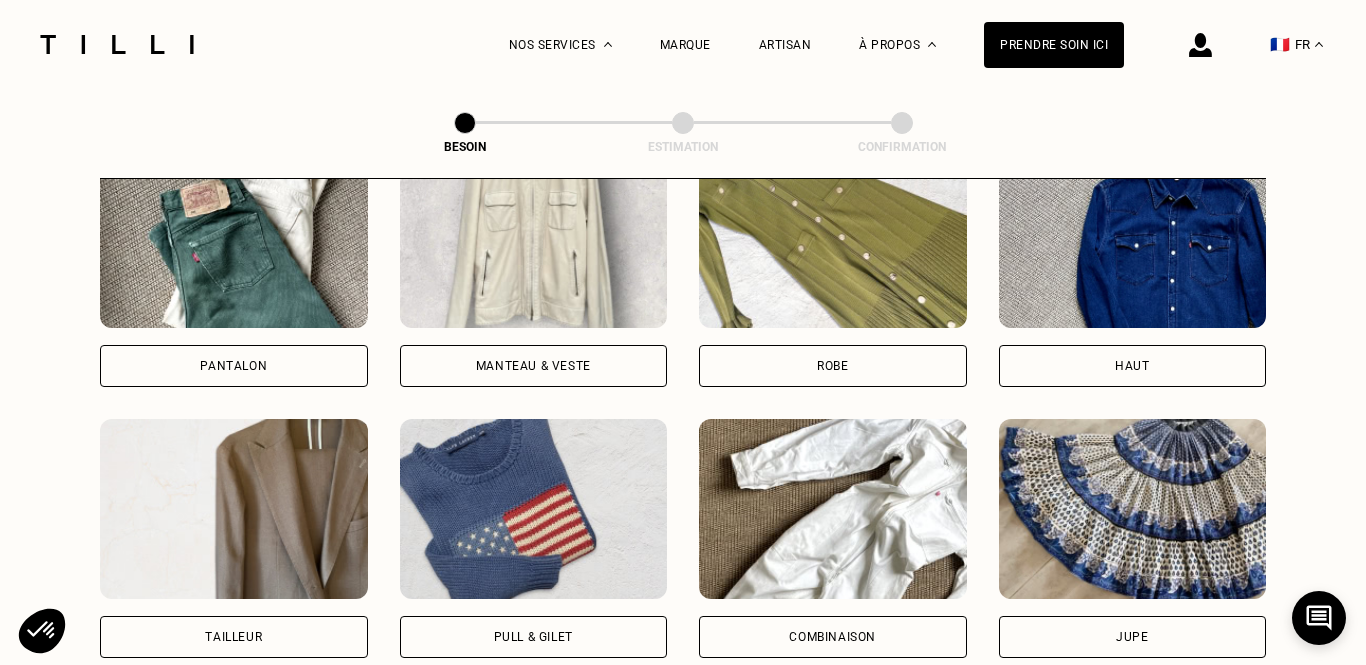 scroll, scrollTop: 994, scrollLeft: 0, axis: vertical 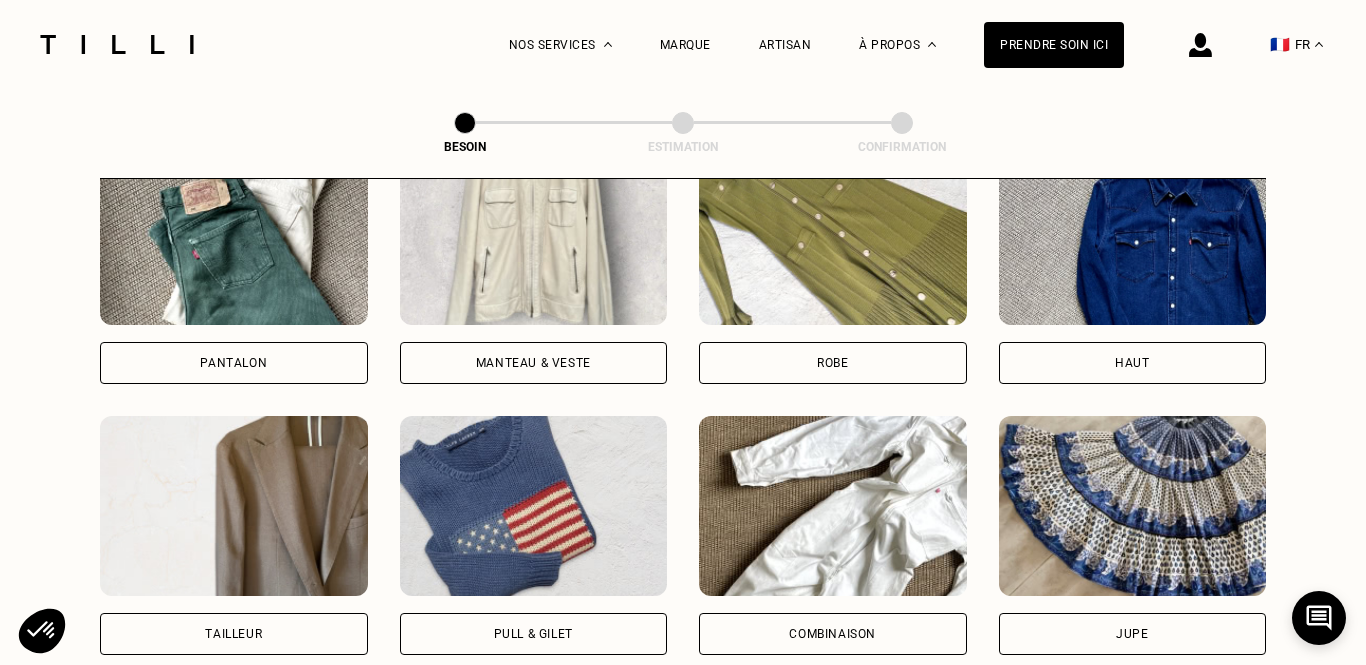 click on "Tailleur" at bounding box center (234, 634) 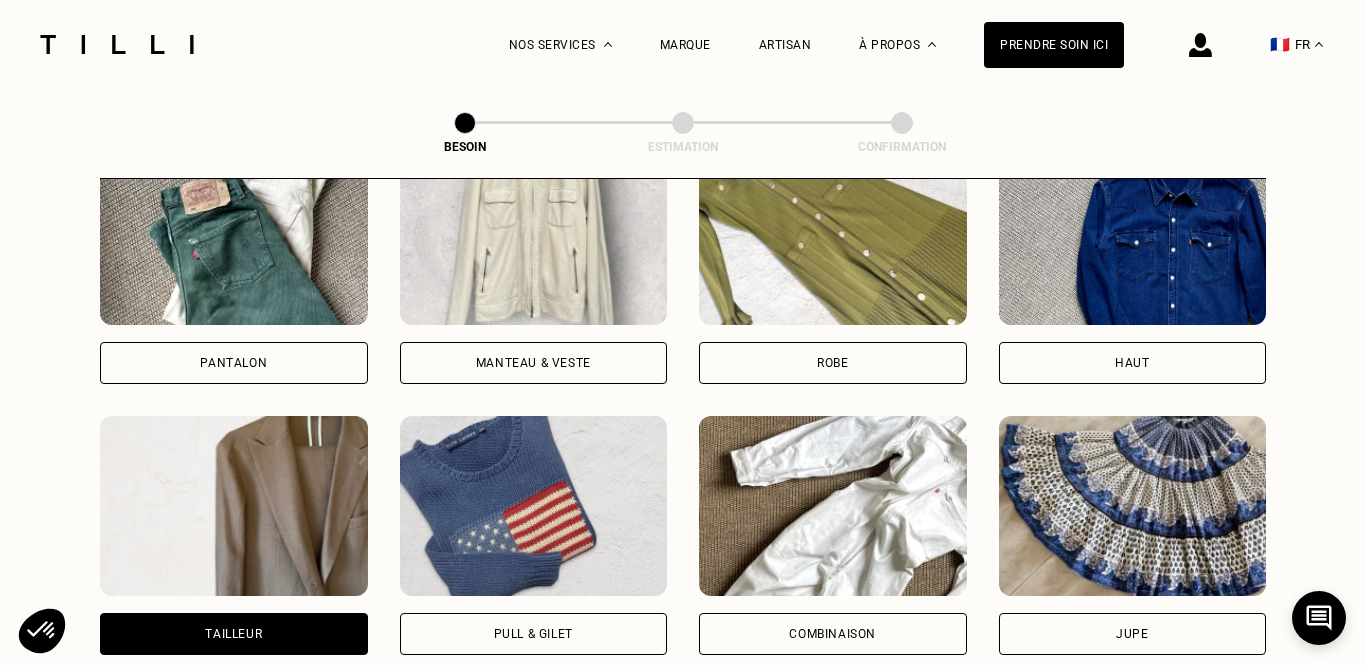 scroll, scrollTop: 1736, scrollLeft: 0, axis: vertical 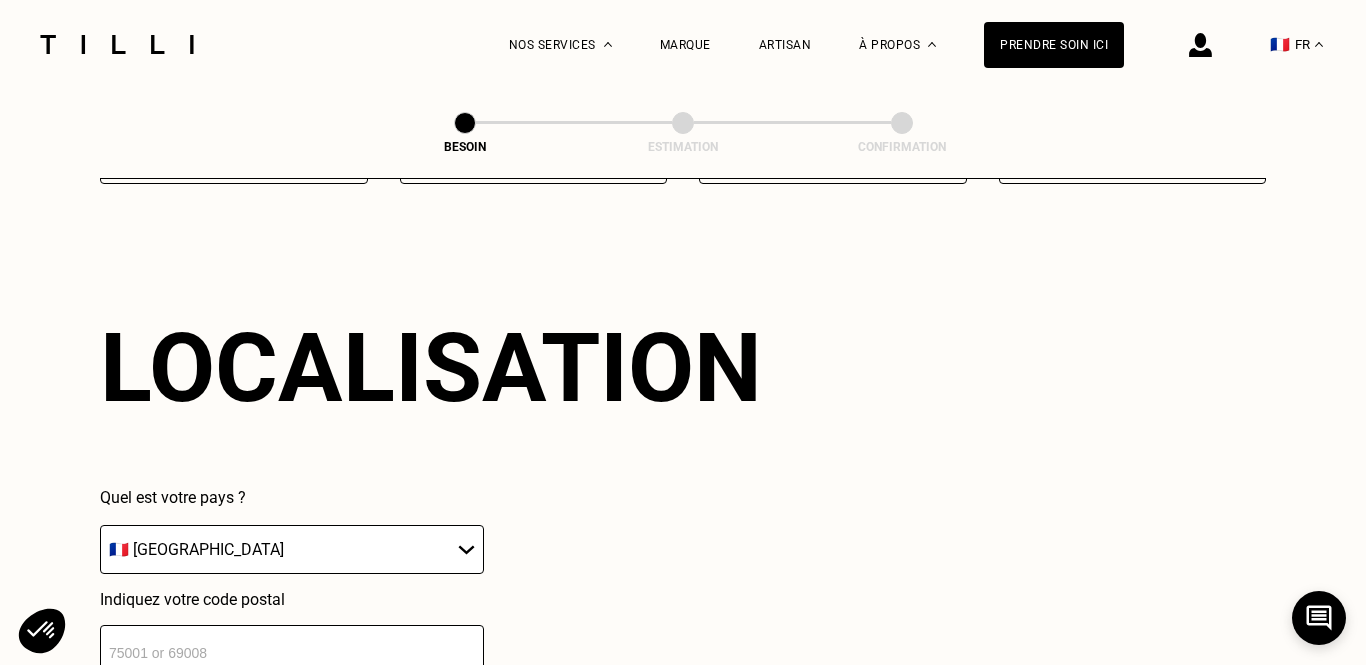 click on "Quelle pièce ? Pantalon Manteau & Veste Robe Haut Tailleur Pull & gilet Combinaison Jupe Robe de mariée Maillot de bain Lingerie Bonnet, écharpe, gants Accessoires Localisation Quel est votre pays ? 🇩🇪   [GEOGRAPHIC_DATA] 🇦🇹   [GEOGRAPHIC_DATA] 🇧🇪   [GEOGRAPHIC_DATA] 🇧🇬   Bulgarie 🇨🇾   Chypre 🇭🇷   Croatie 🇩🇰   [GEOGRAPHIC_DATA] 🇪🇸   [GEOGRAPHIC_DATA] 🇪🇪   [GEOGRAPHIC_DATA] 🇫🇮   [GEOGRAPHIC_DATA] 🇫🇷   [GEOGRAPHIC_DATA] 🇬🇷   [GEOGRAPHIC_DATA] 🇭🇺   [GEOGRAPHIC_DATA] 🇮🇪   [GEOGRAPHIC_DATA] 🇮🇹   [GEOGRAPHIC_DATA] 🇱🇻   [GEOGRAPHIC_DATA] 🇱🇮   [GEOGRAPHIC_DATA] 🇱🇹   [GEOGRAPHIC_DATA] 🇱🇺   [GEOGRAPHIC_DATA] 🇲🇹   [GEOGRAPHIC_DATA] 🇳🇴   [GEOGRAPHIC_DATA] 🇳🇱   [GEOGRAPHIC_DATA] 🇵🇱   [GEOGRAPHIC_DATA] 🇵🇹   [GEOGRAPHIC_DATA] 🇨🇿   [GEOGRAPHIC_DATA] 🇷🇴   [GEOGRAPHIC_DATA] 🇬🇧   [GEOGRAPHIC_DATA] 🇸🇰   Slovaquie 🇸🇮   [GEOGRAPHIC_DATA] 🇸🇪   [GEOGRAPHIC_DATA] 🇨🇭   [GEOGRAPHIC_DATA] Indiquez votre code postal" at bounding box center [683, -48] 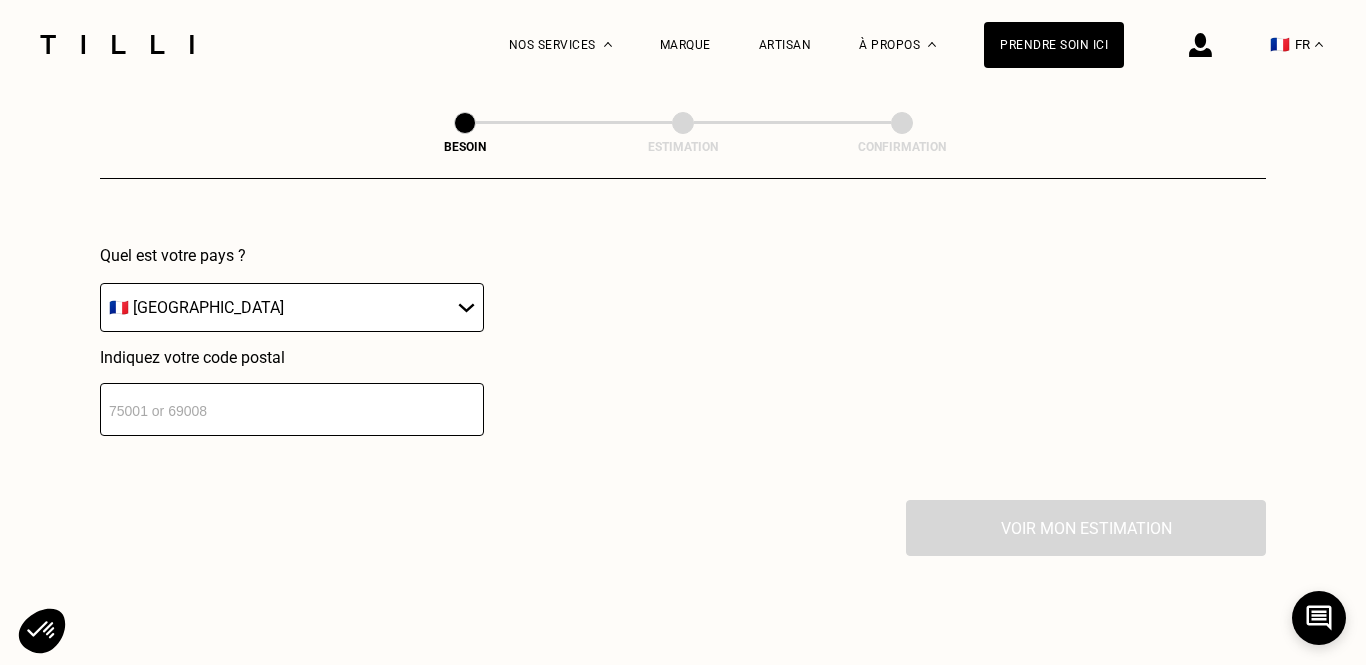scroll, scrollTop: 1980, scrollLeft: 0, axis: vertical 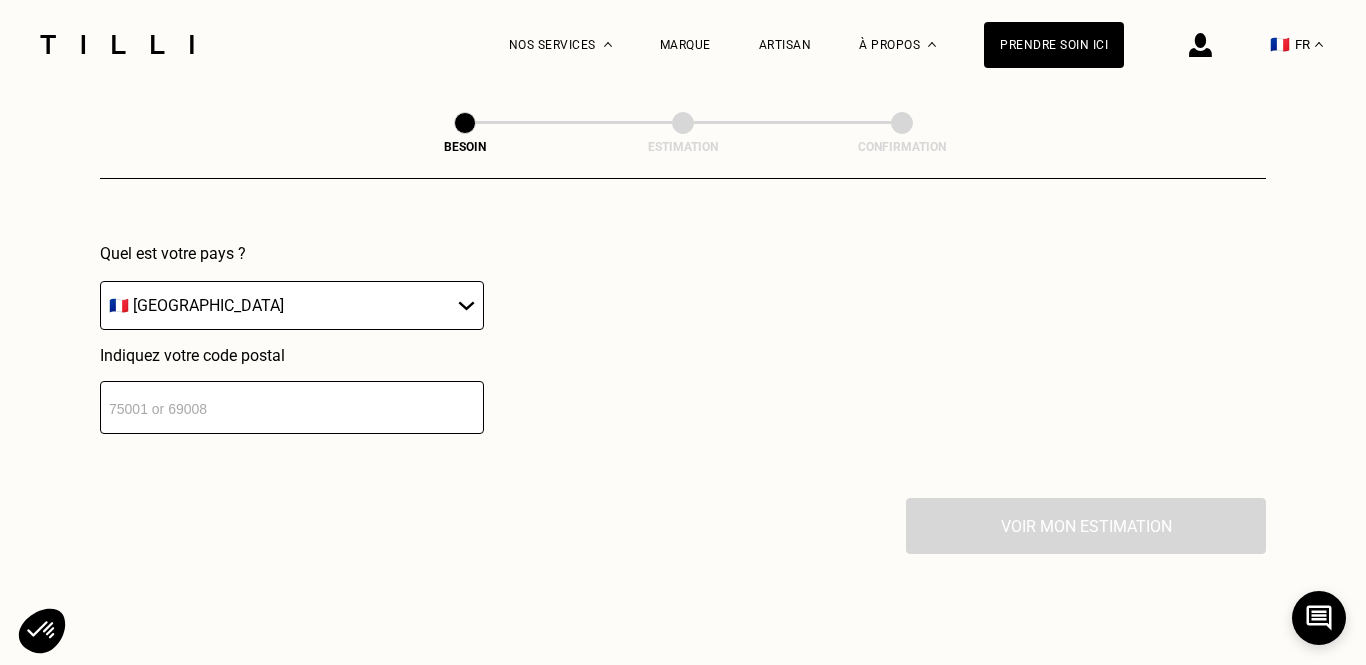 click at bounding box center (292, 407) 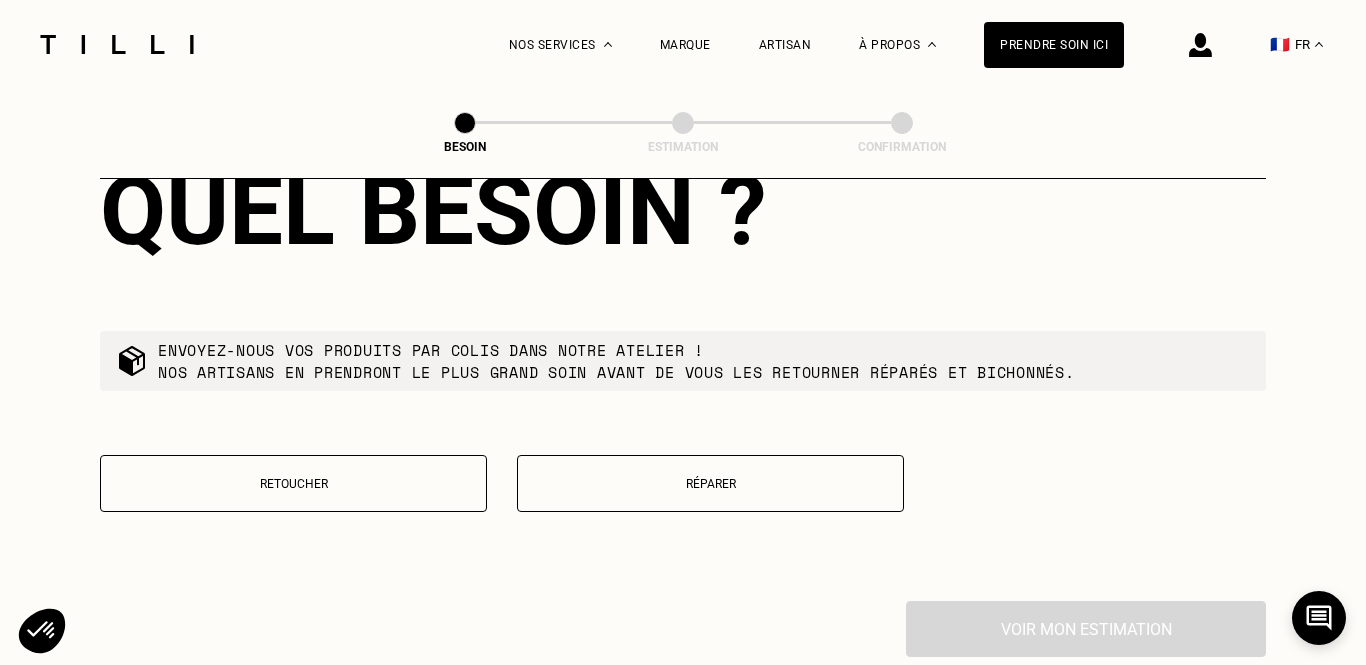 scroll, scrollTop: 2388, scrollLeft: 0, axis: vertical 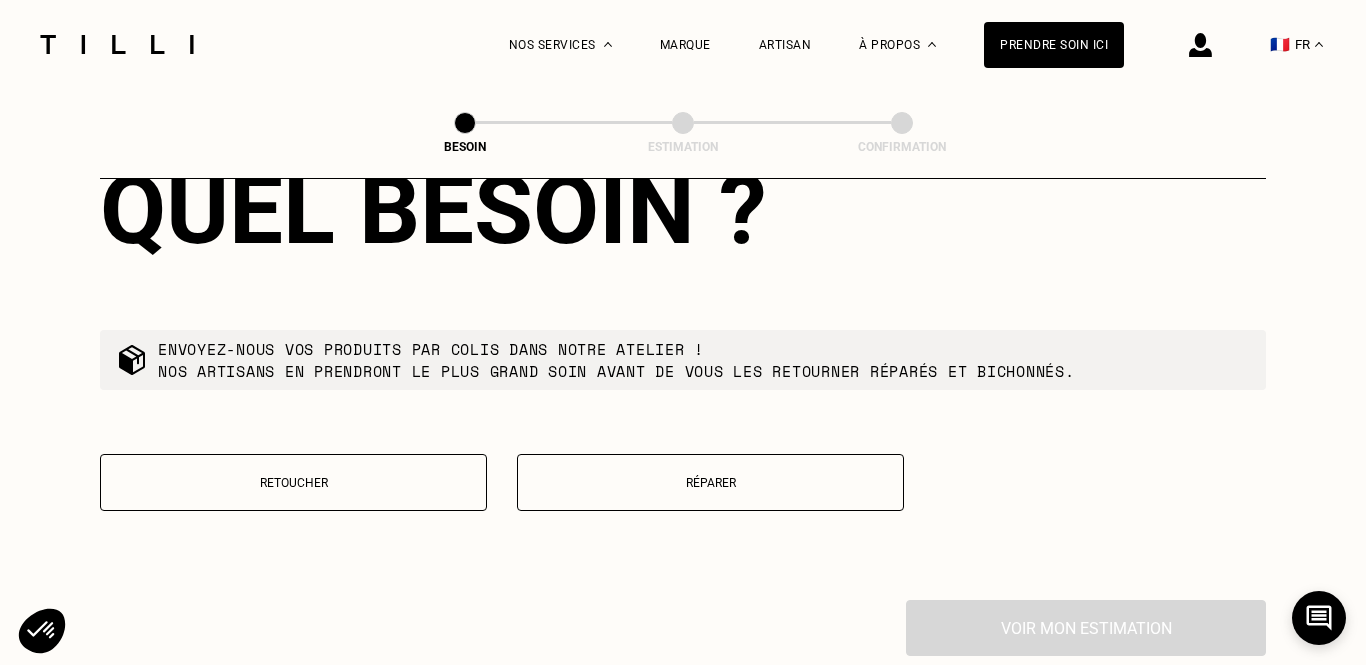 type on "69380" 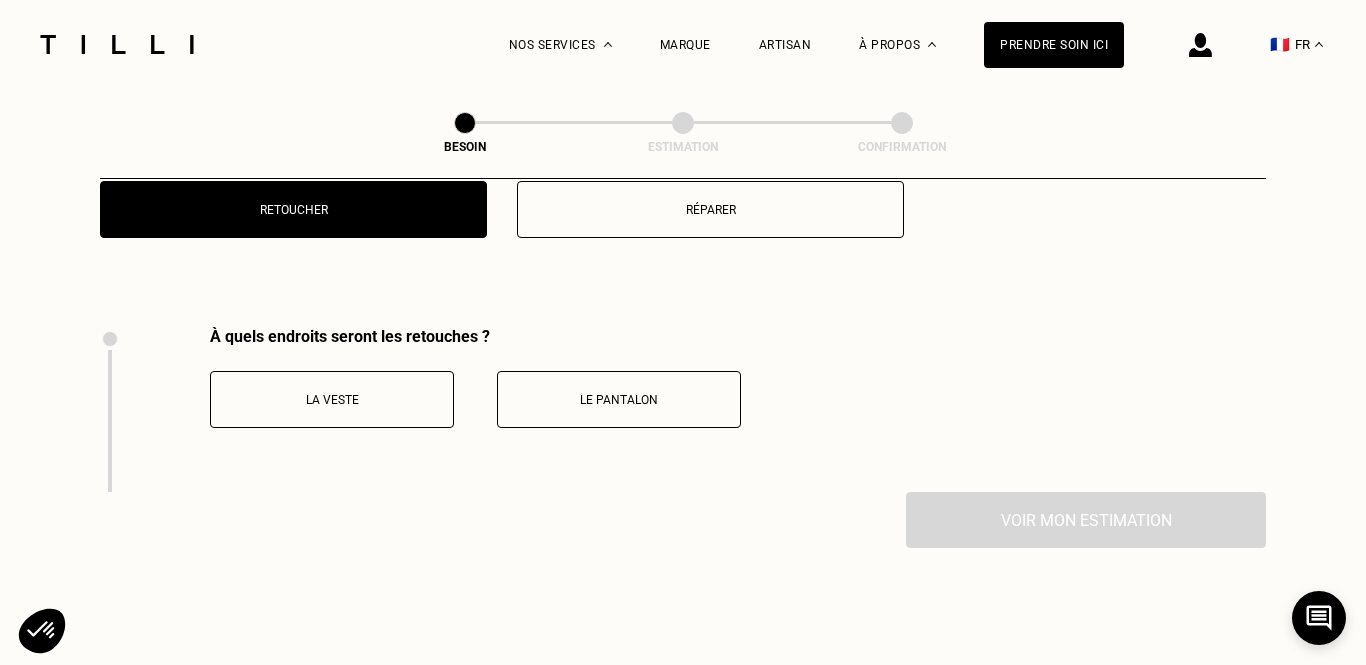 scroll, scrollTop: 2747, scrollLeft: 0, axis: vertical 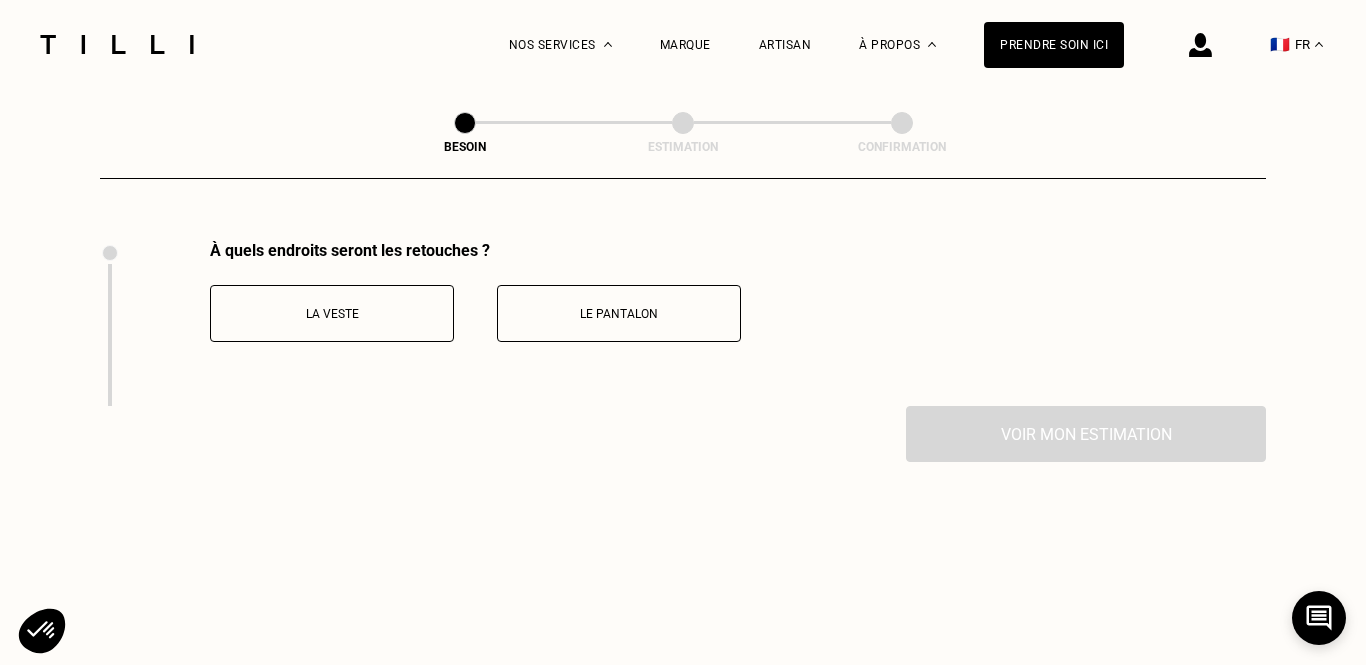 click on "La veste" at bounding box center [332, 313] 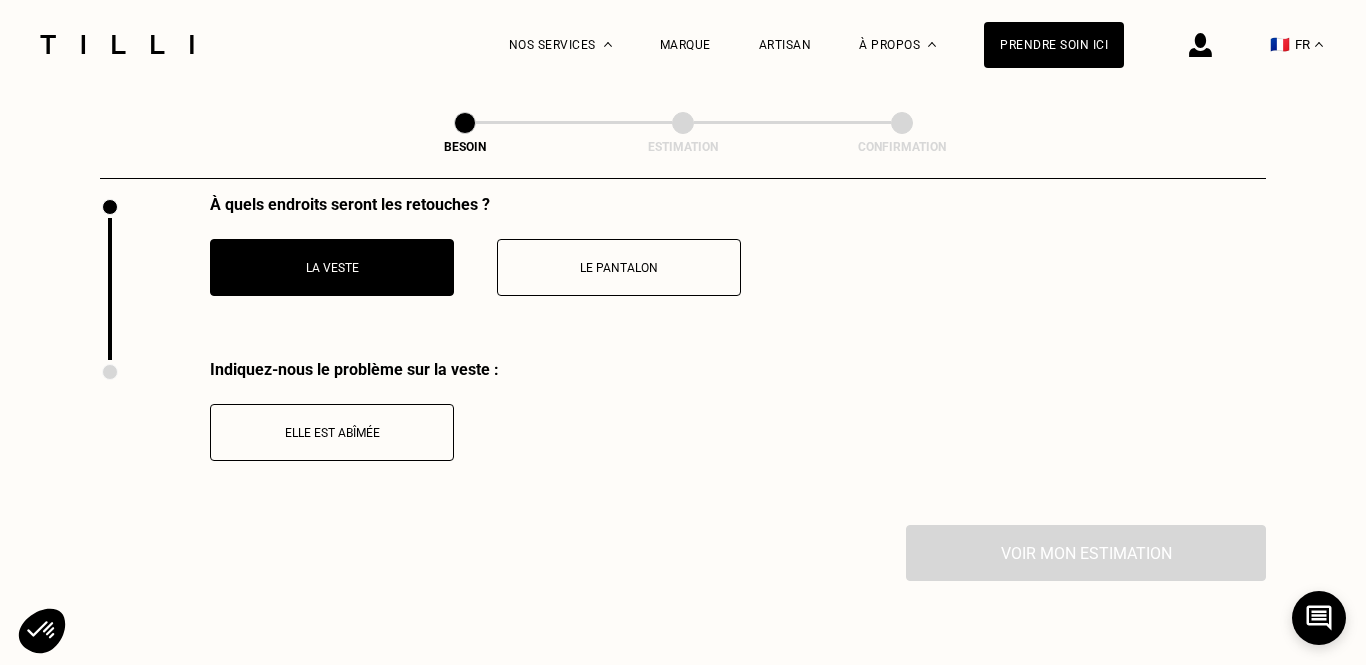 scroll, scrollTop: 2770, scrollLeft: 0, axis: vertical 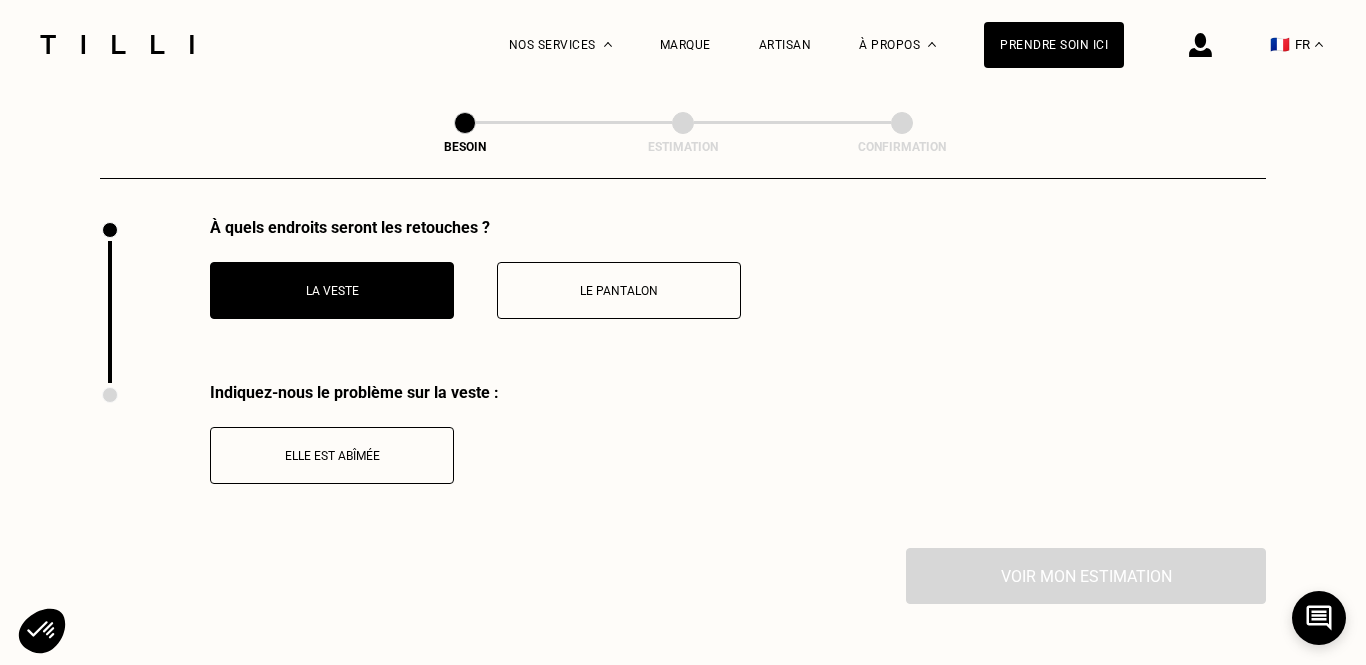 click on "Le pantalon" at bounding box center (619, 291) 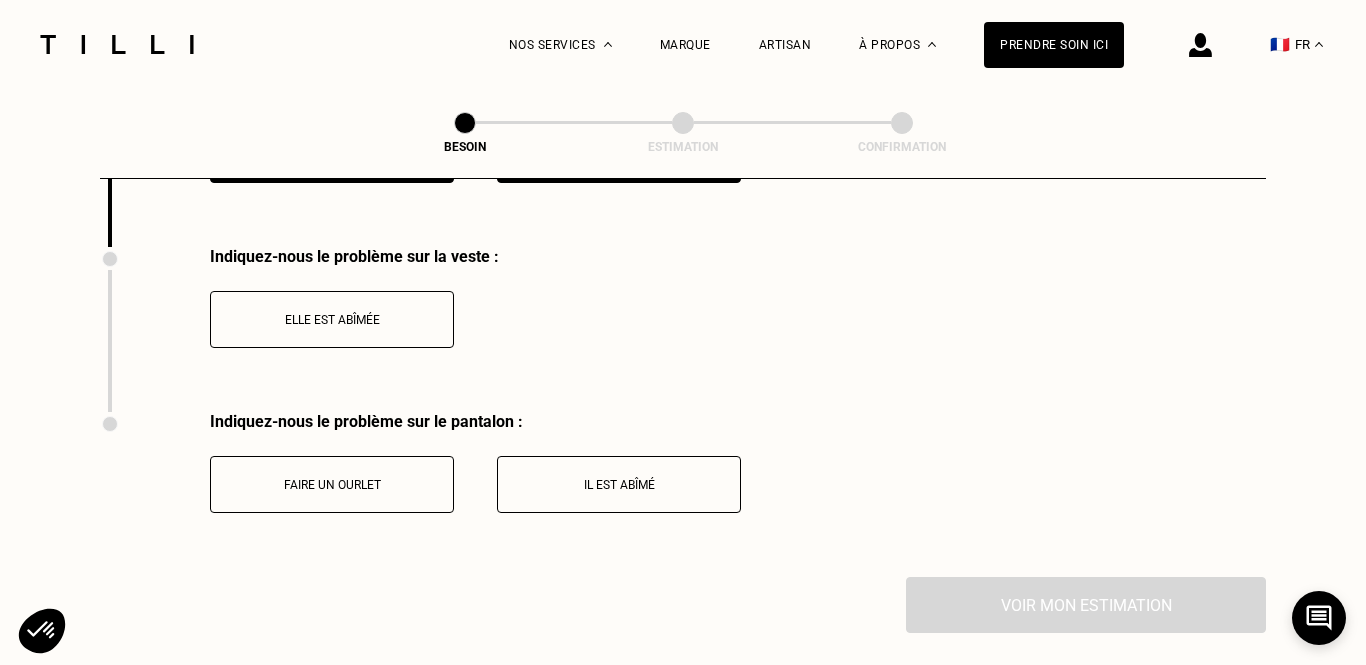 scroll, scrollTop: 2912, scrollLeft: 0, axis: vertical 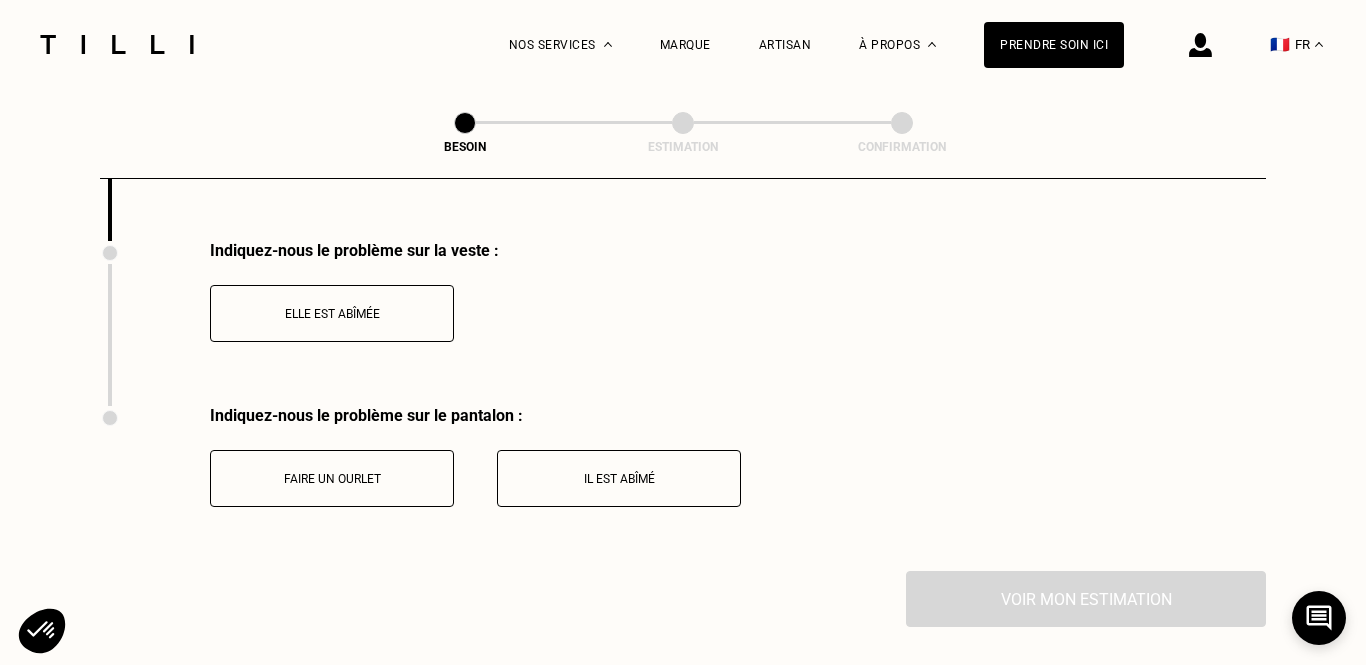 click on "Faire un ourlet" at bounding box center [332, 479] 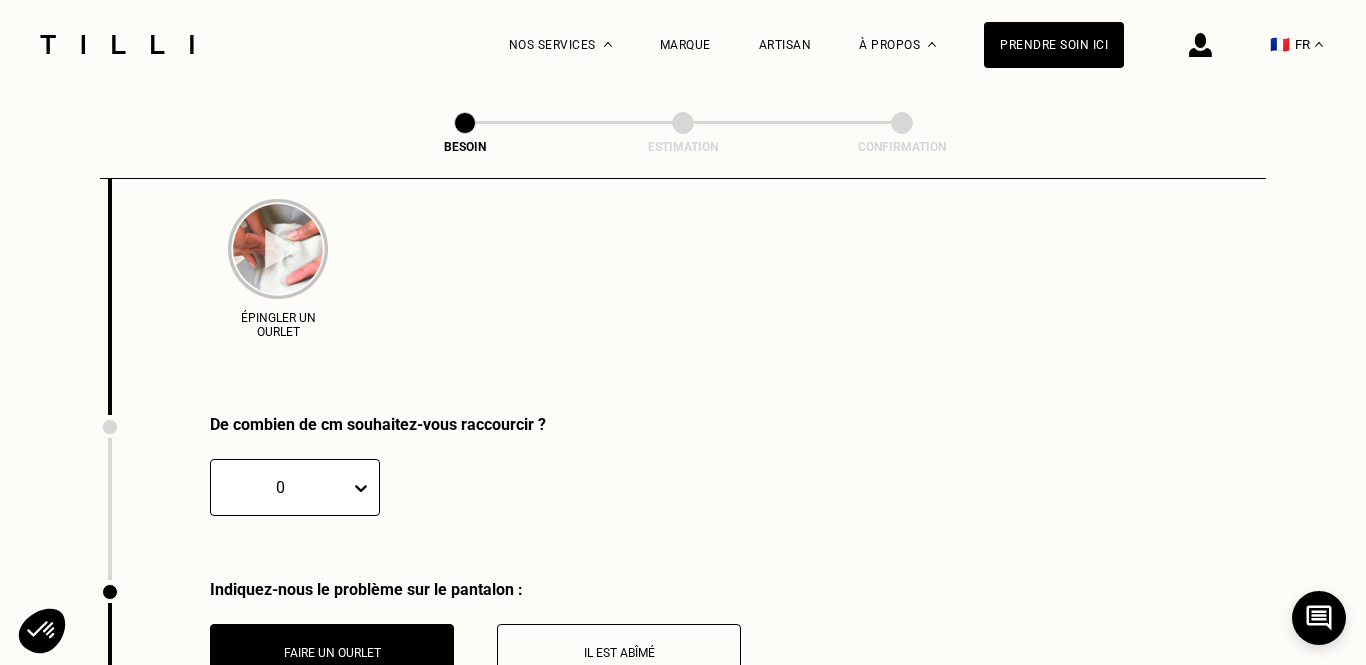 scroll, scrollTop: 3168, scrollLeft: 0, axis: vertical 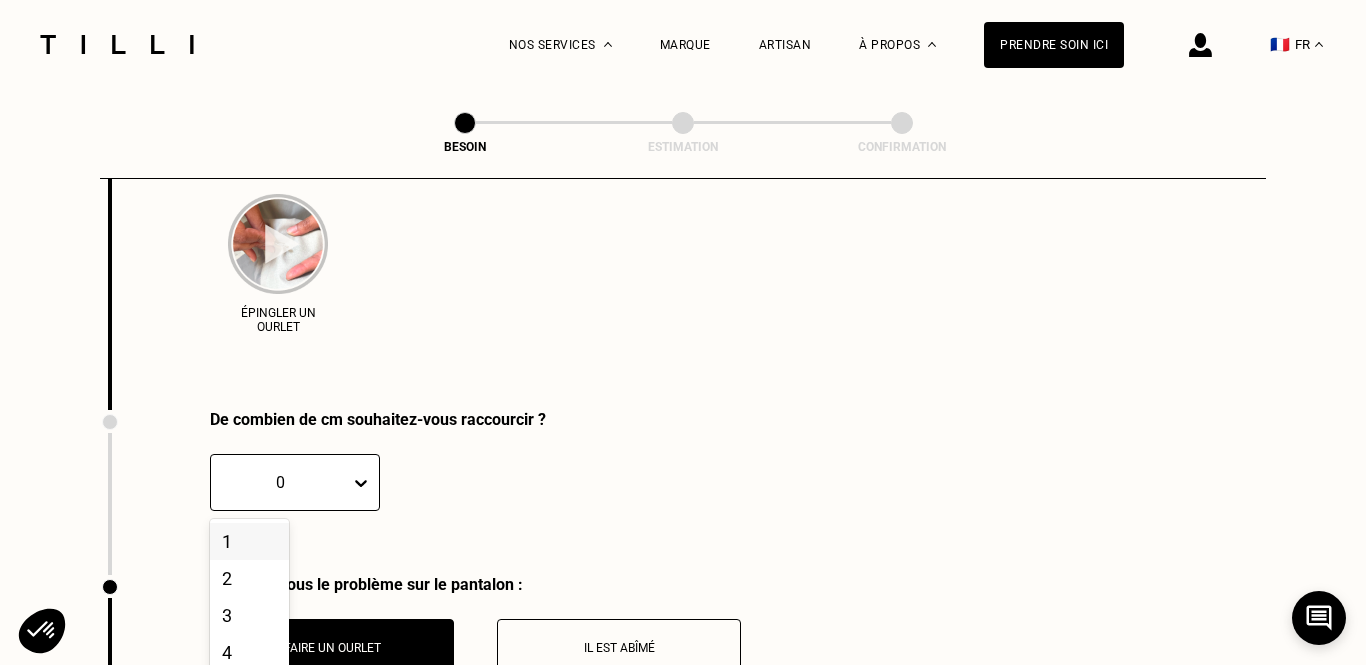 click on "De combien de cm souhaitez-vous raccourcir ? 1, 1 of 20. 20 results available. Use Up and Down to choose options, press Enter to select the currently focused option, press Escape to exit the menu, press Tab to select the option and exit the menu. 0 1 2 3 4 5 6 7 8 9 10 11 12 13 14 15 16 17 18 19 20 CM" at bounding box center (323, 492) 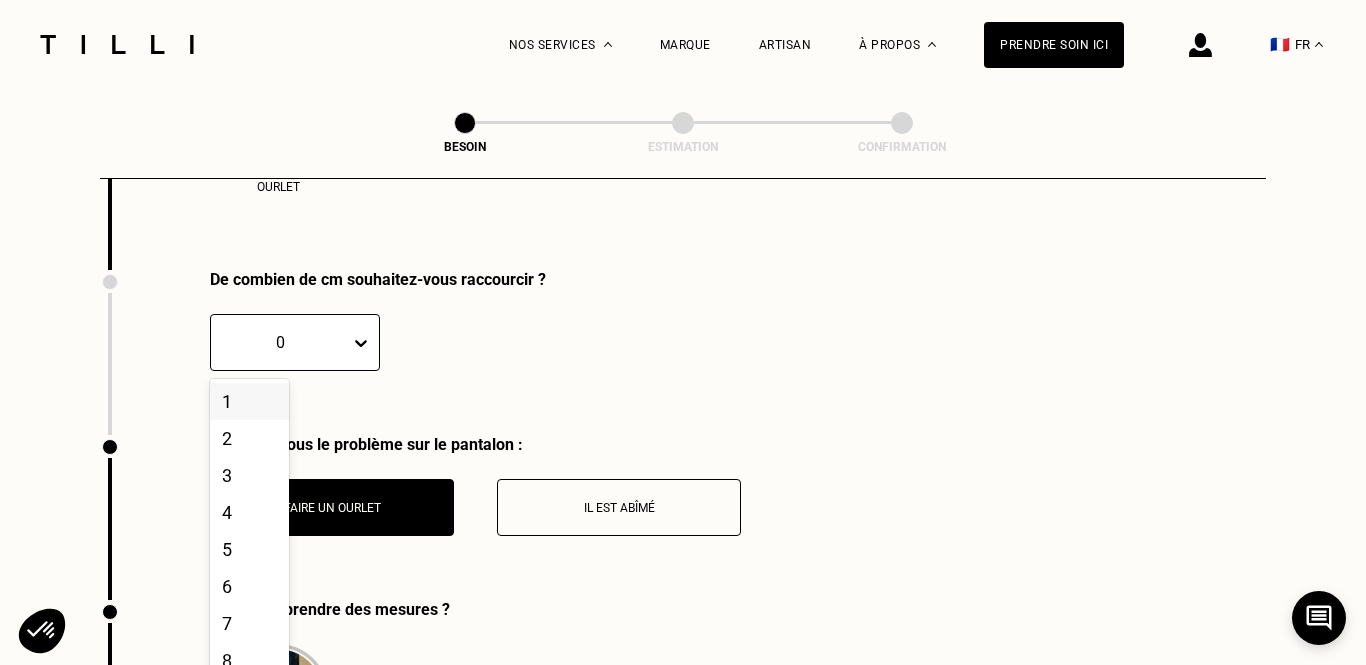 scroll, scrollTop: 3313, scrollLeft: 0, axis: vertical 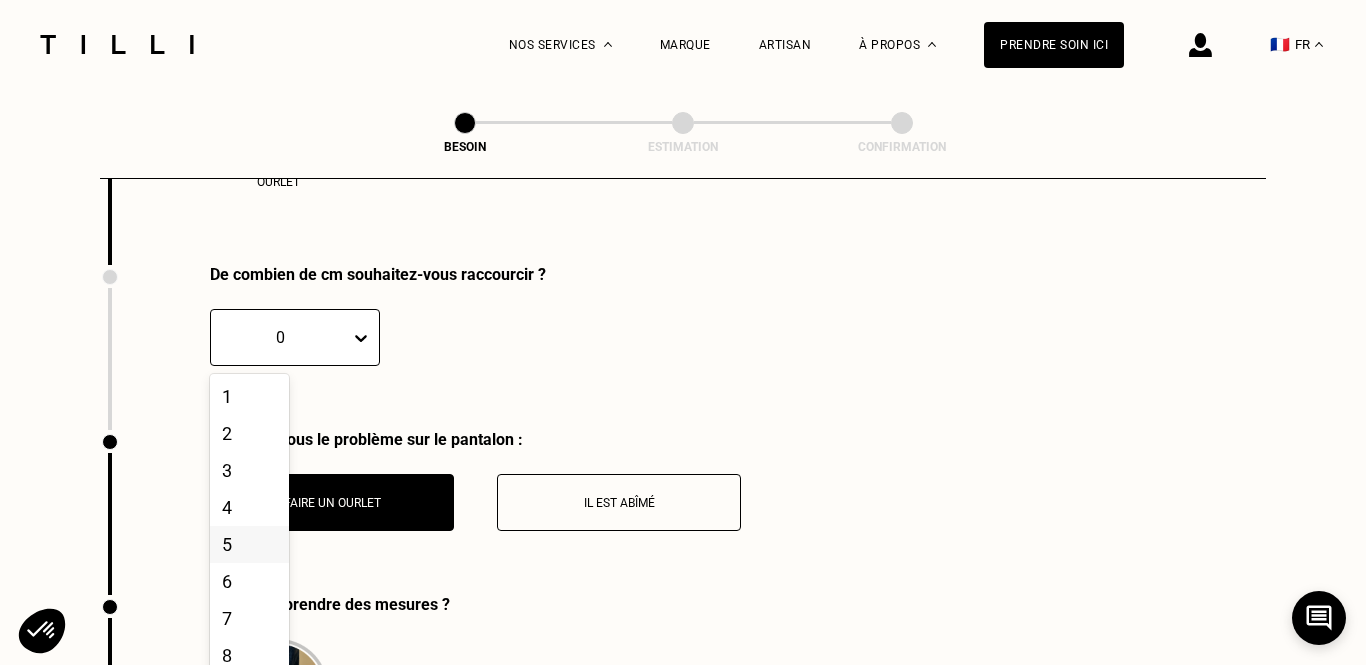 click on "5" at bounding box center (249, 544) 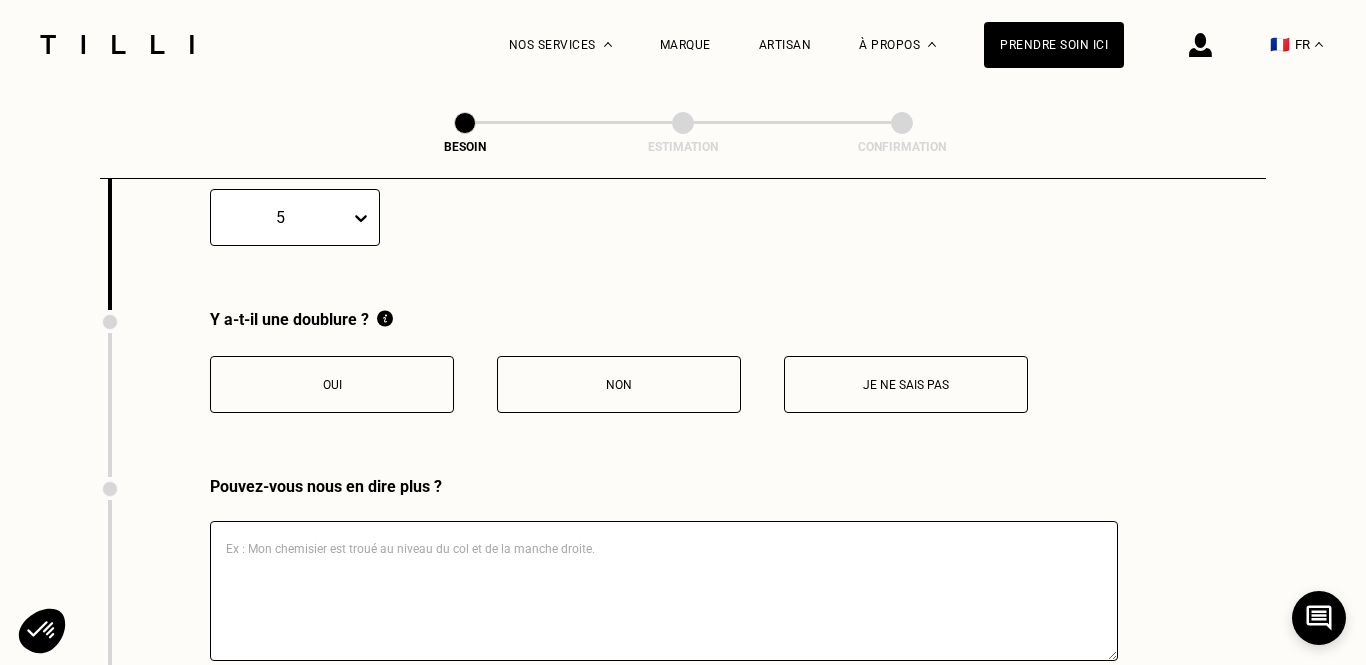 scroll, scrollTop: 4307, scrollLeft: 0, axis: vertical 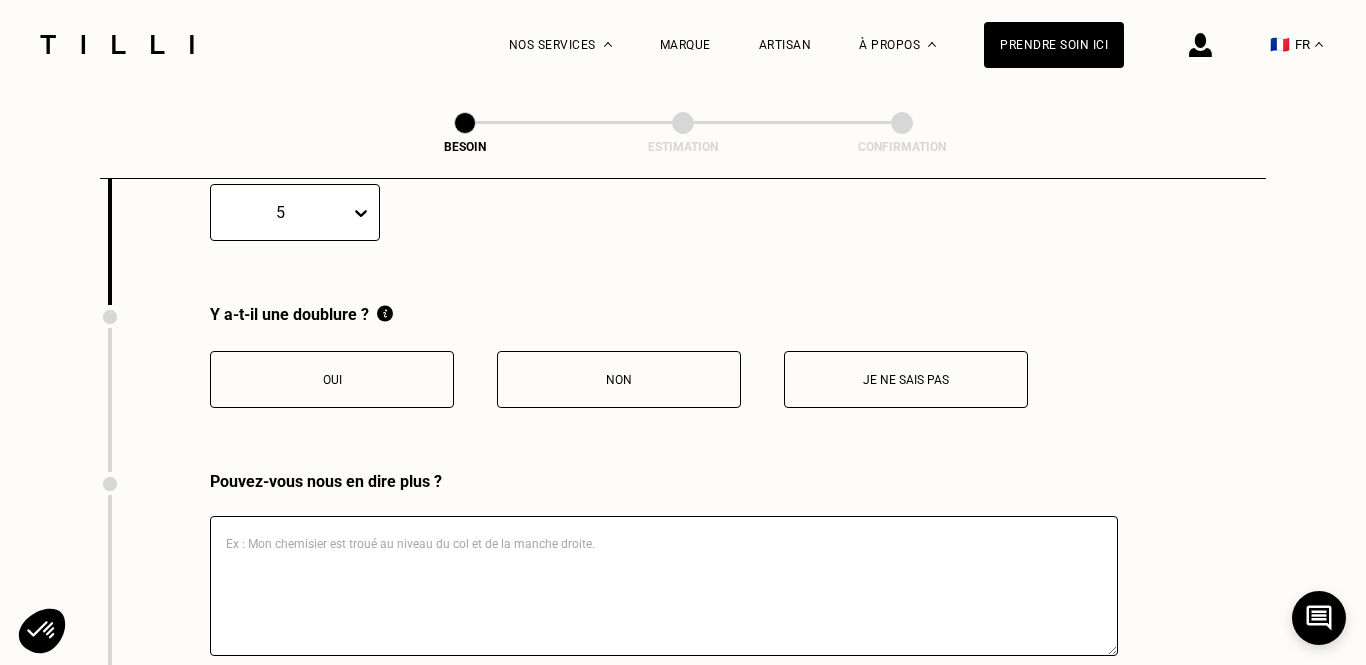 click on "Oui" at bounding box center [332, 379] 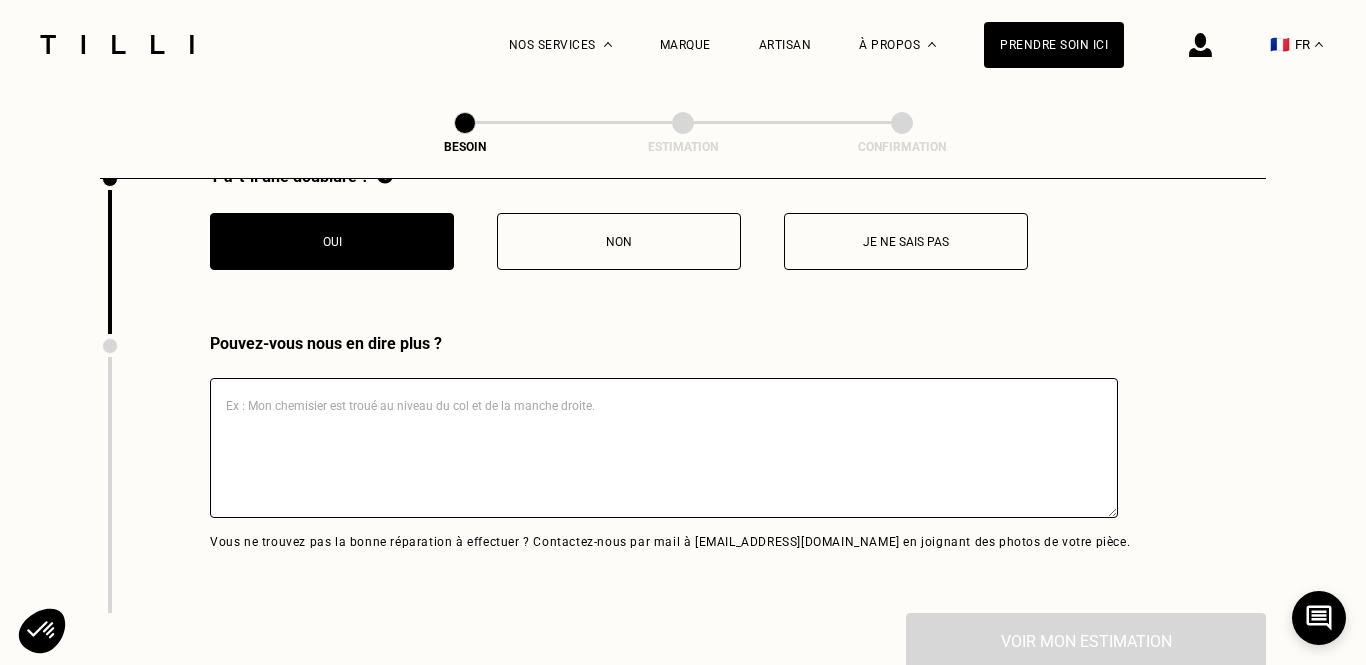 scroll, scrollTop: 4401, scrollLeft: 0, axis: vertical 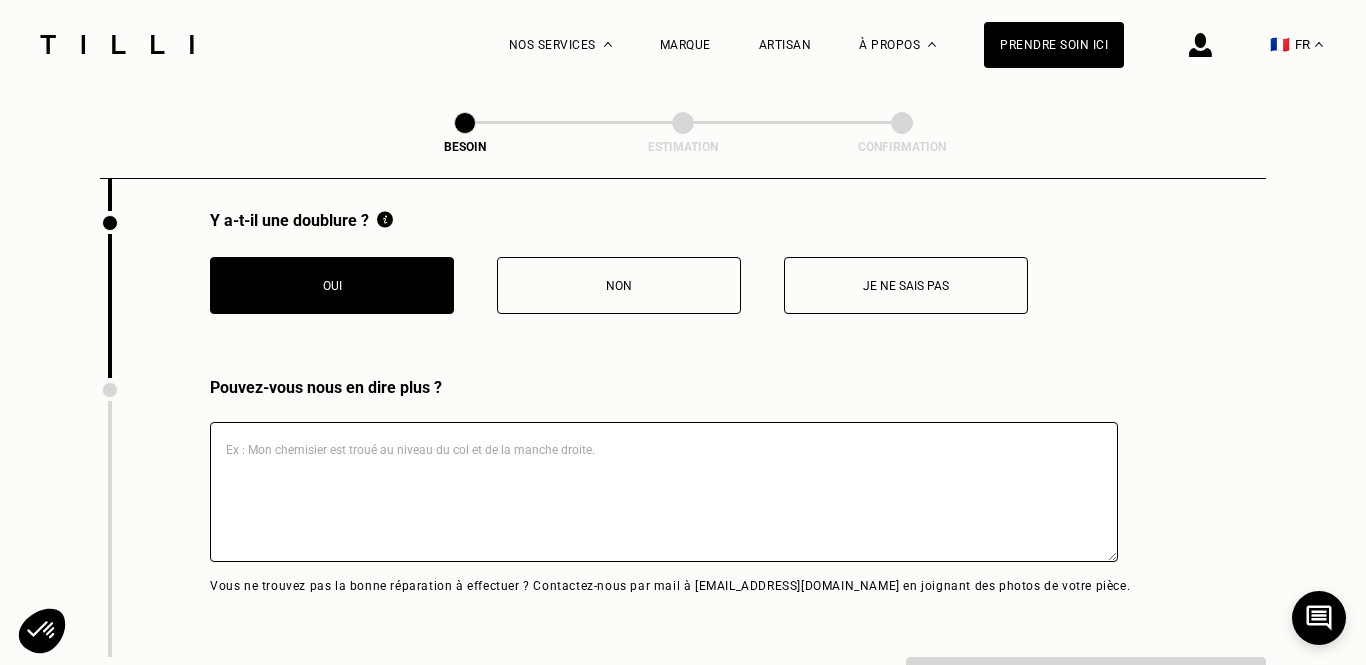 click on "Je ne sais pas" at bounding box center [906, 286] 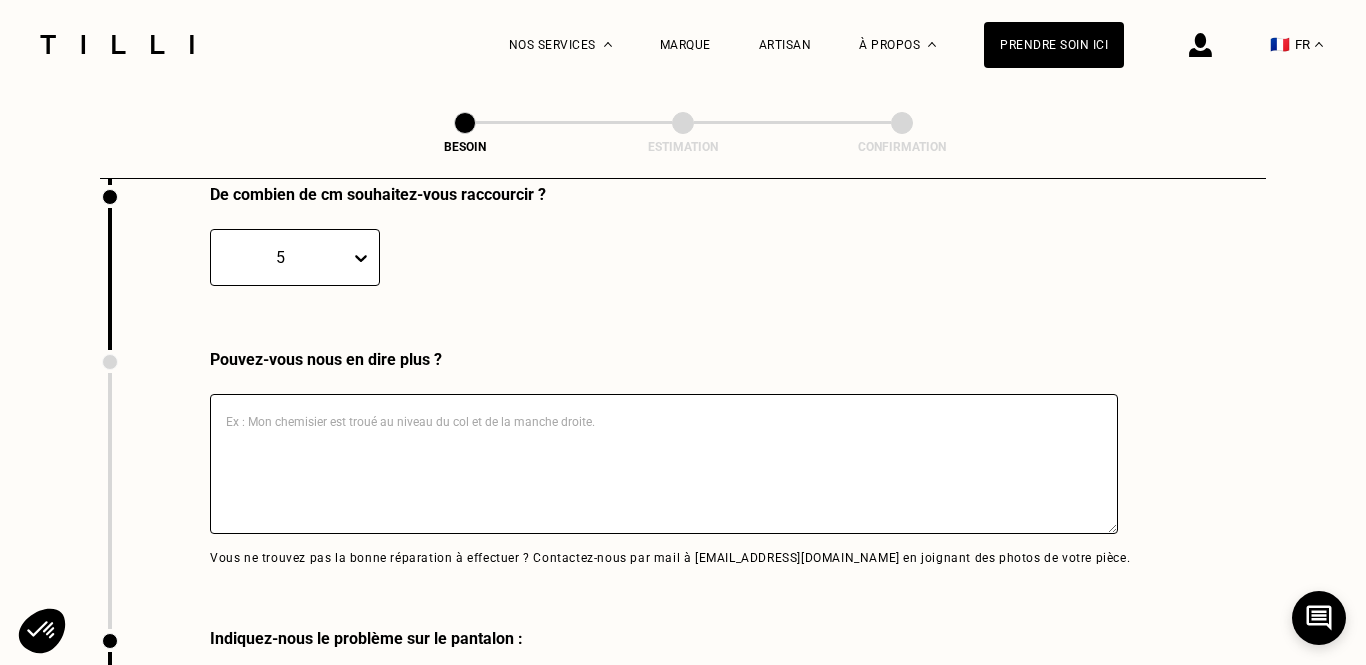 scroll, scrollTop: 3424, scrollLeft: 0, axis: vertical 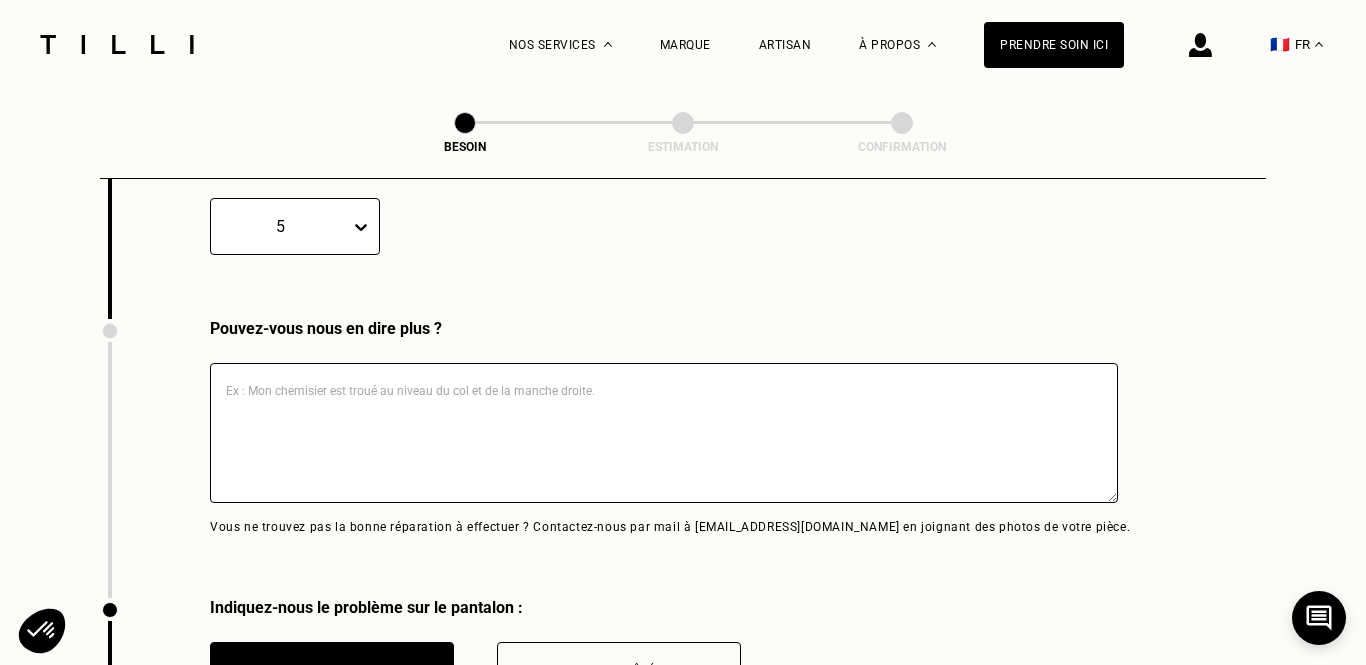 click at bounding box center (664, 433) 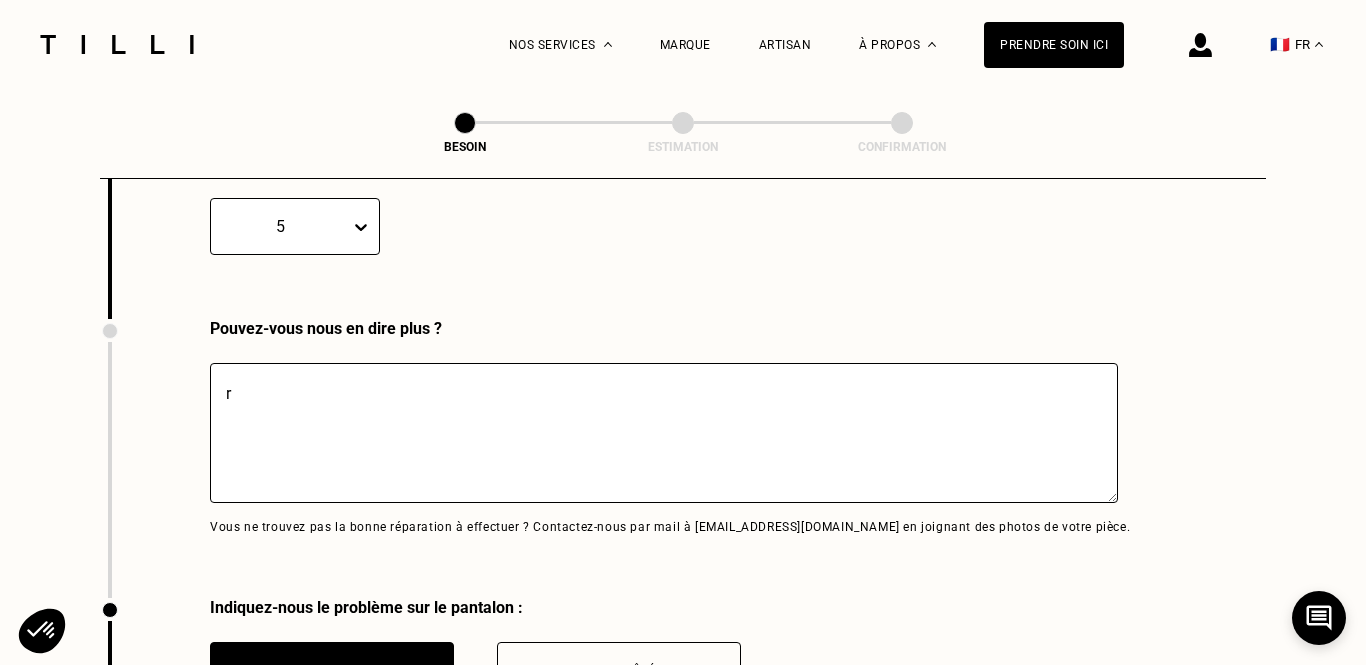 type on "r" 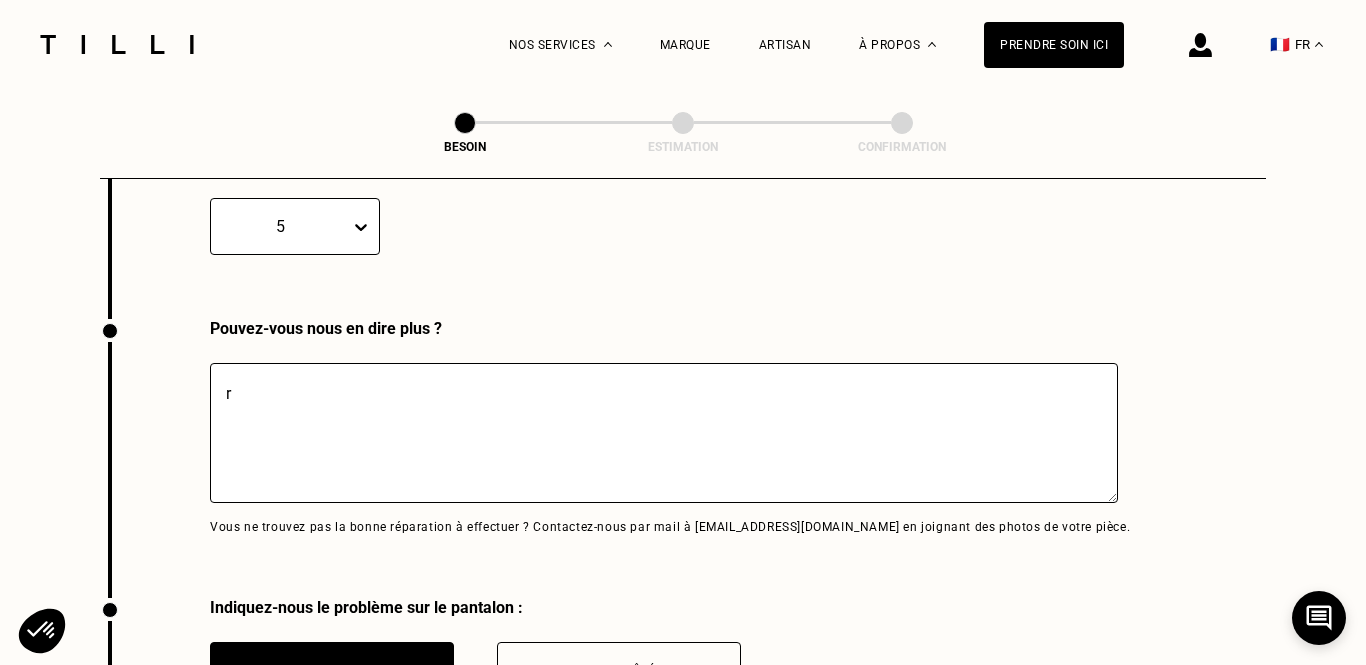 type on "ra" 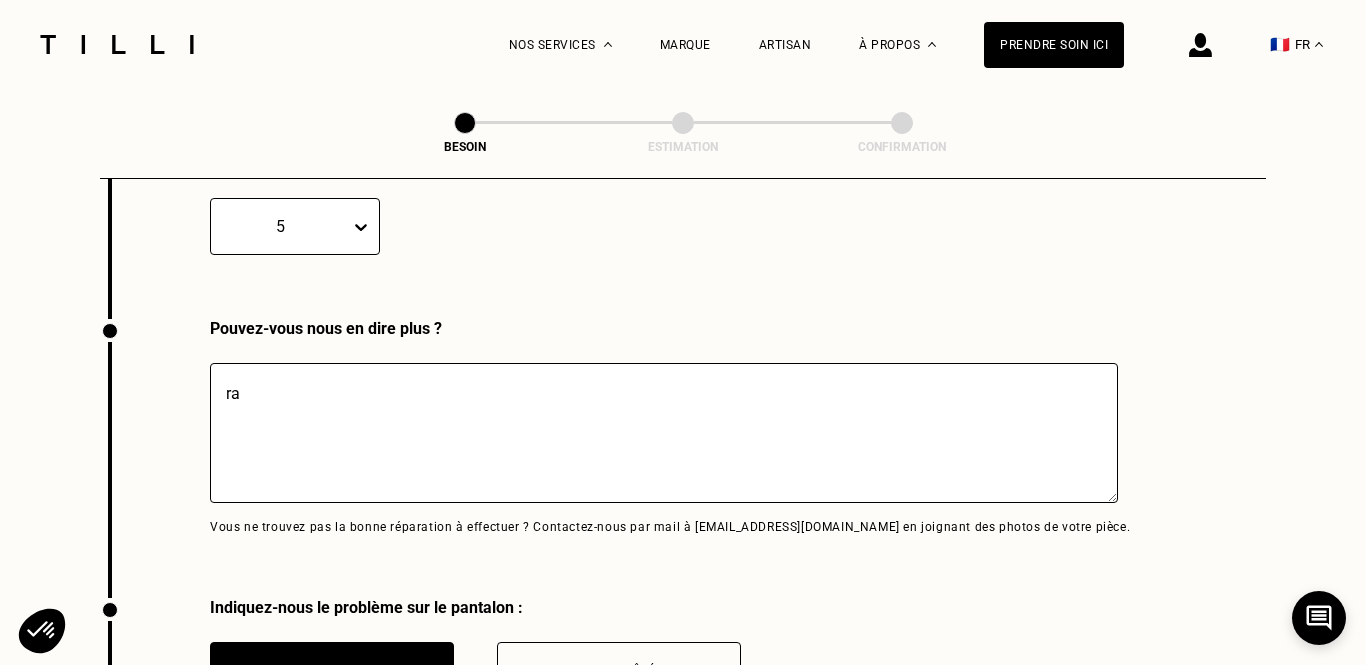 type on "rac" 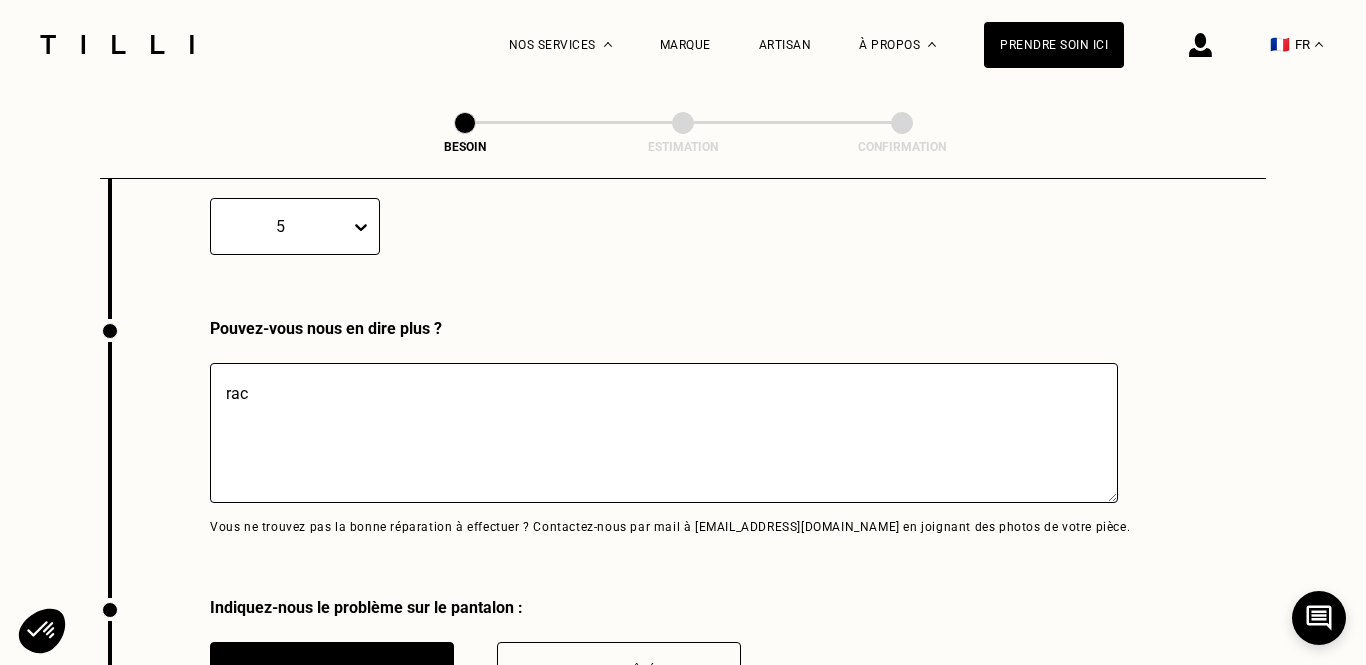type on "raco" 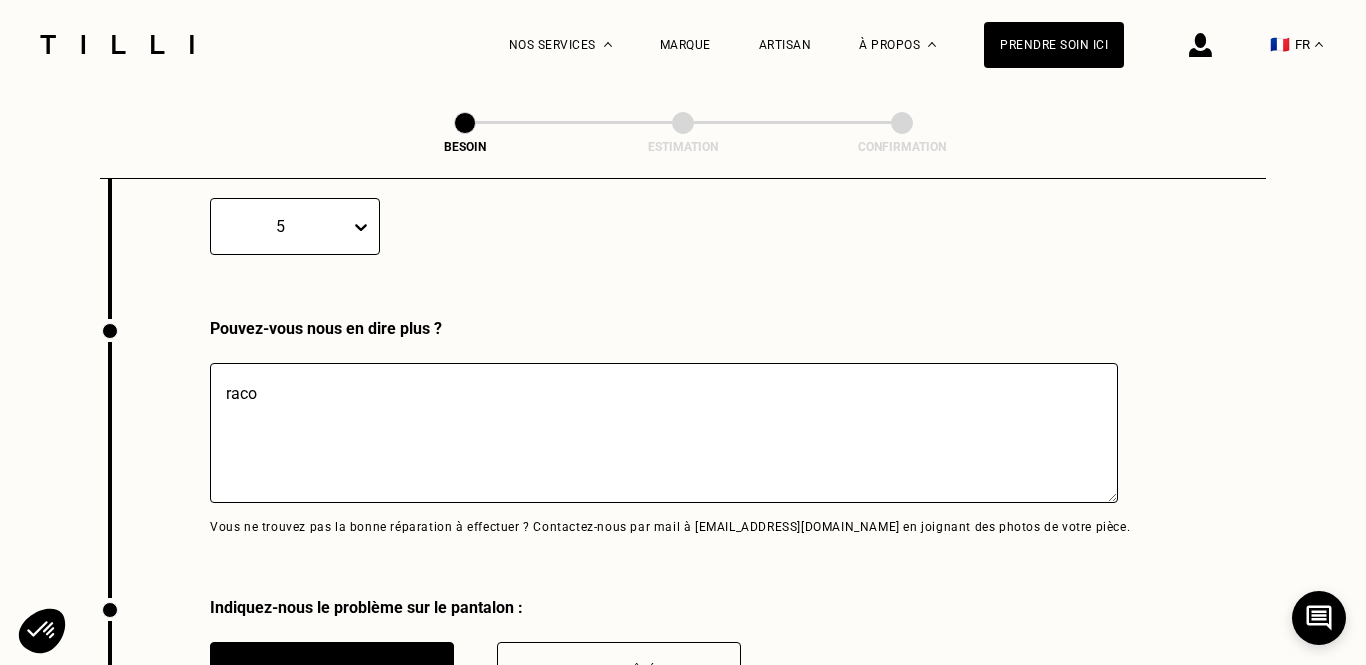 type on "raco" 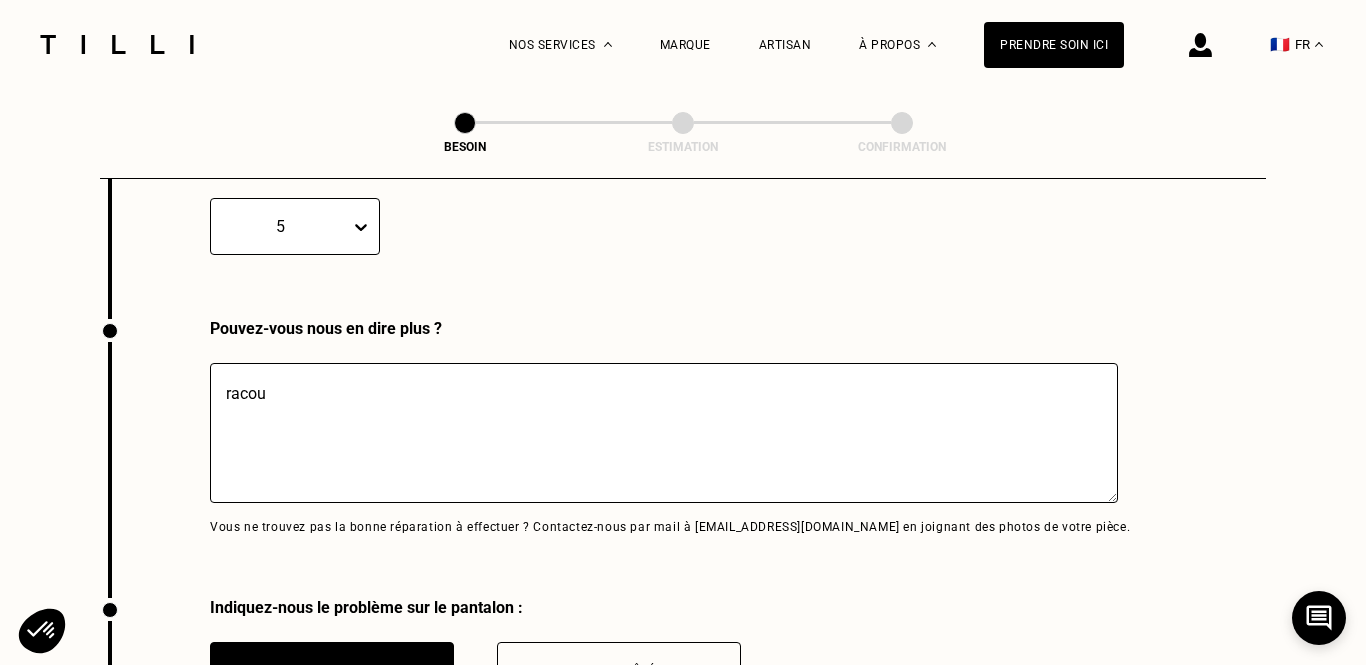 type on "racour" 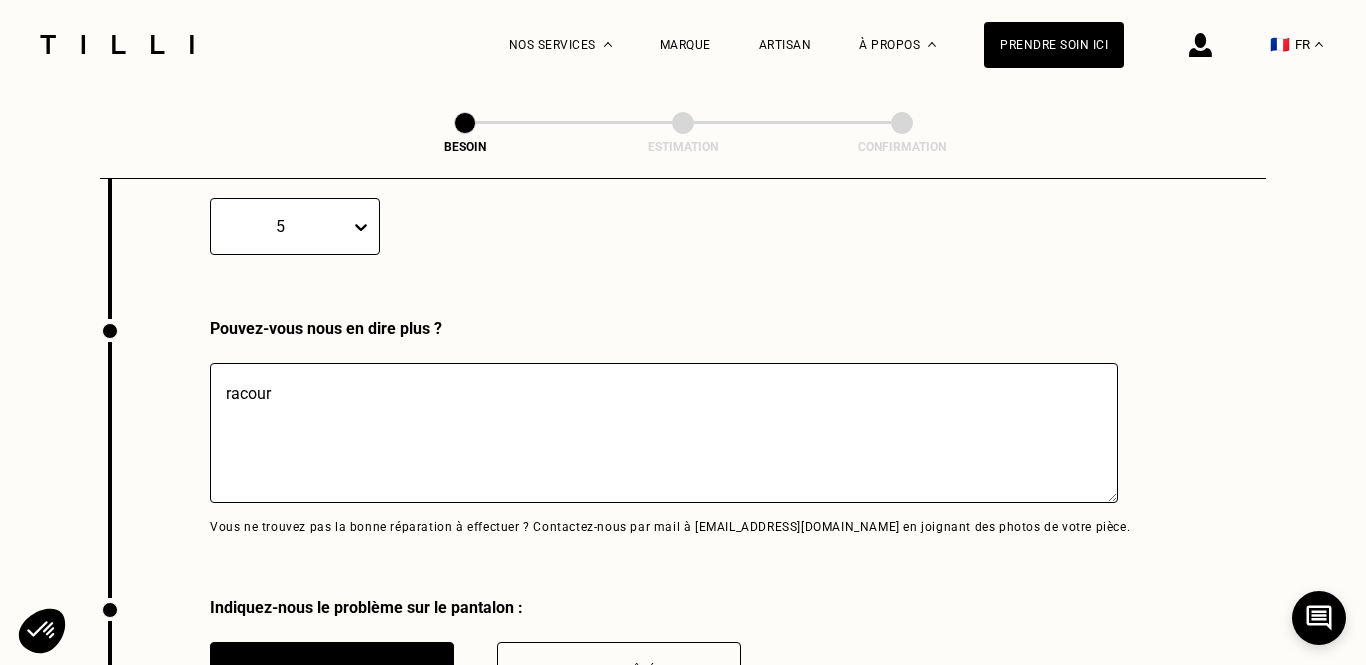 type on "racouri" 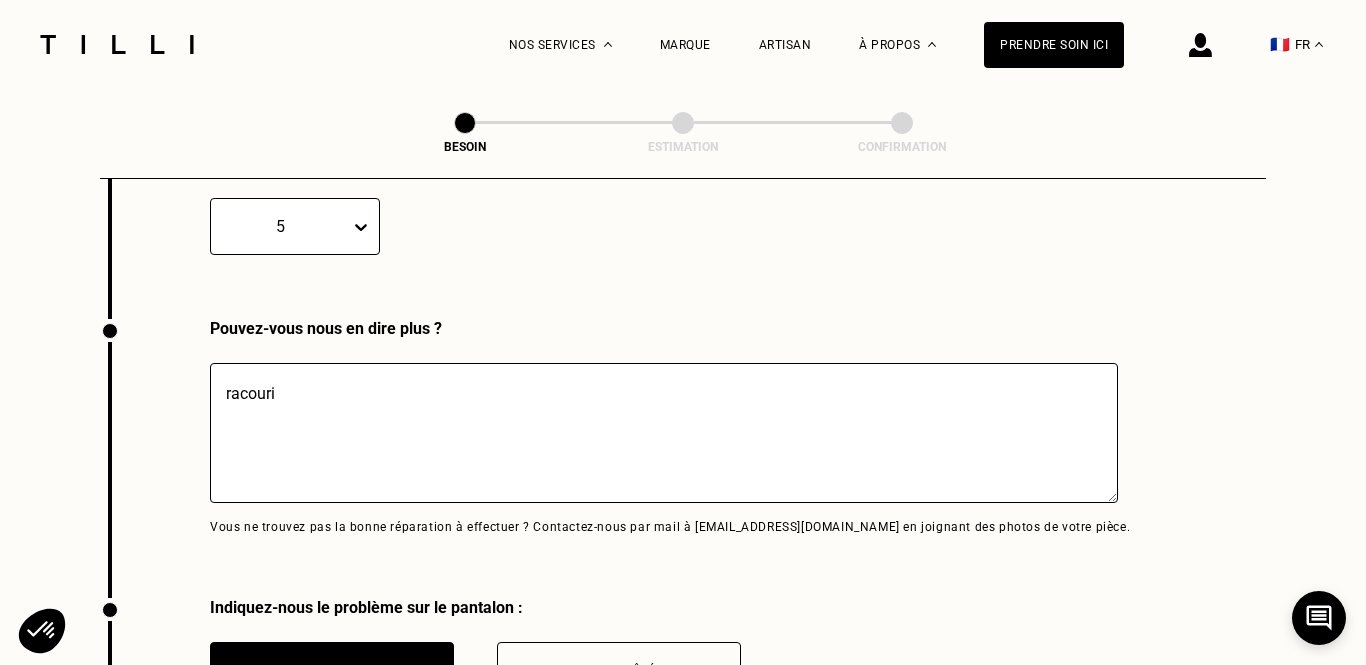 type on "racouric" 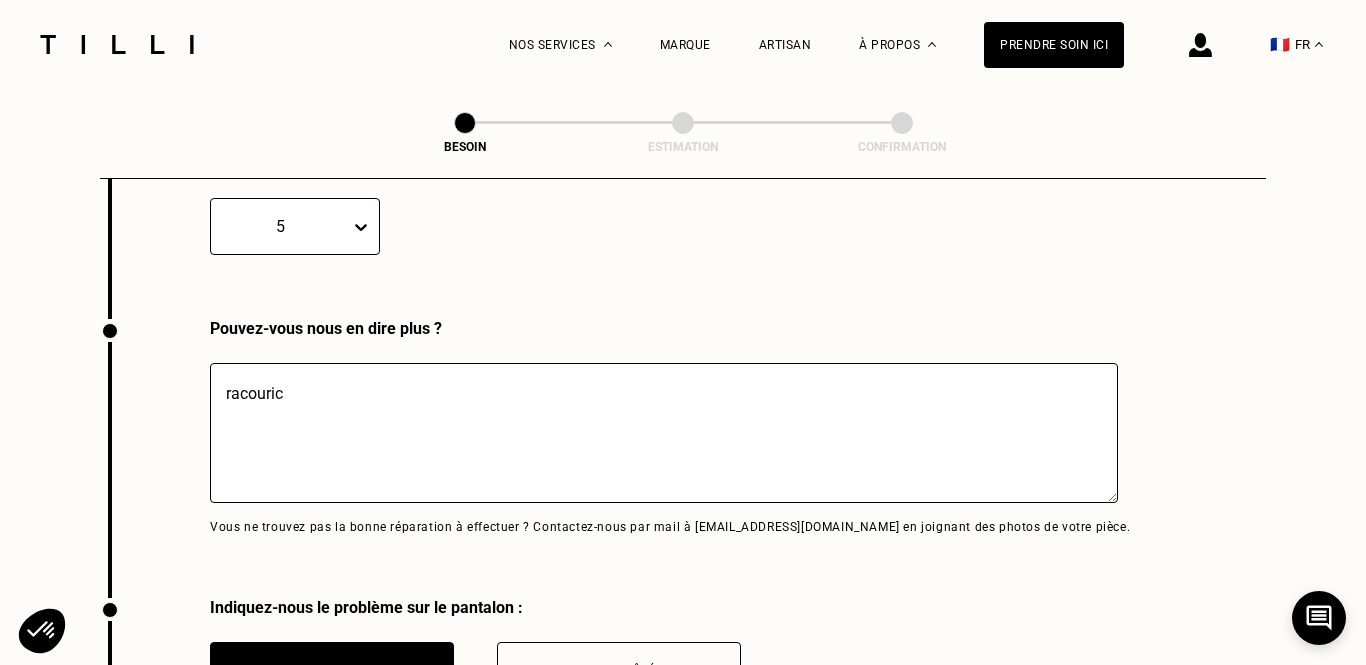 type on "racourice" 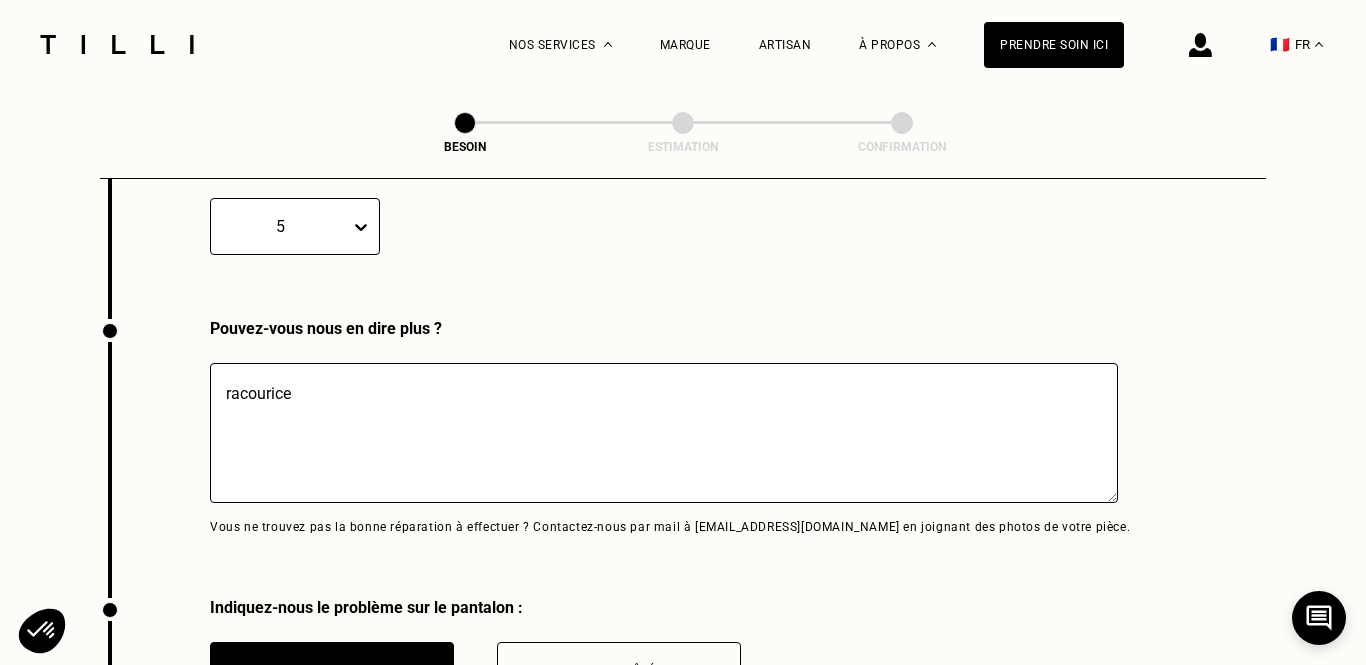 type on "racourice" 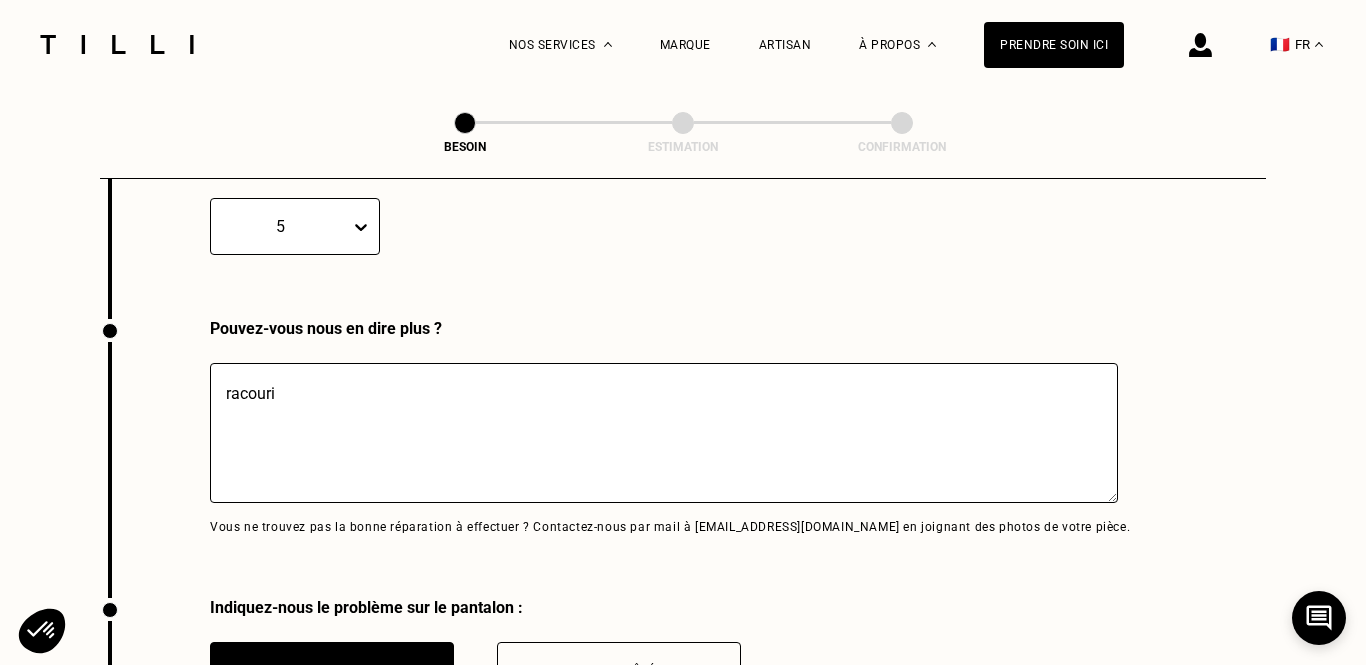 type on "racour" 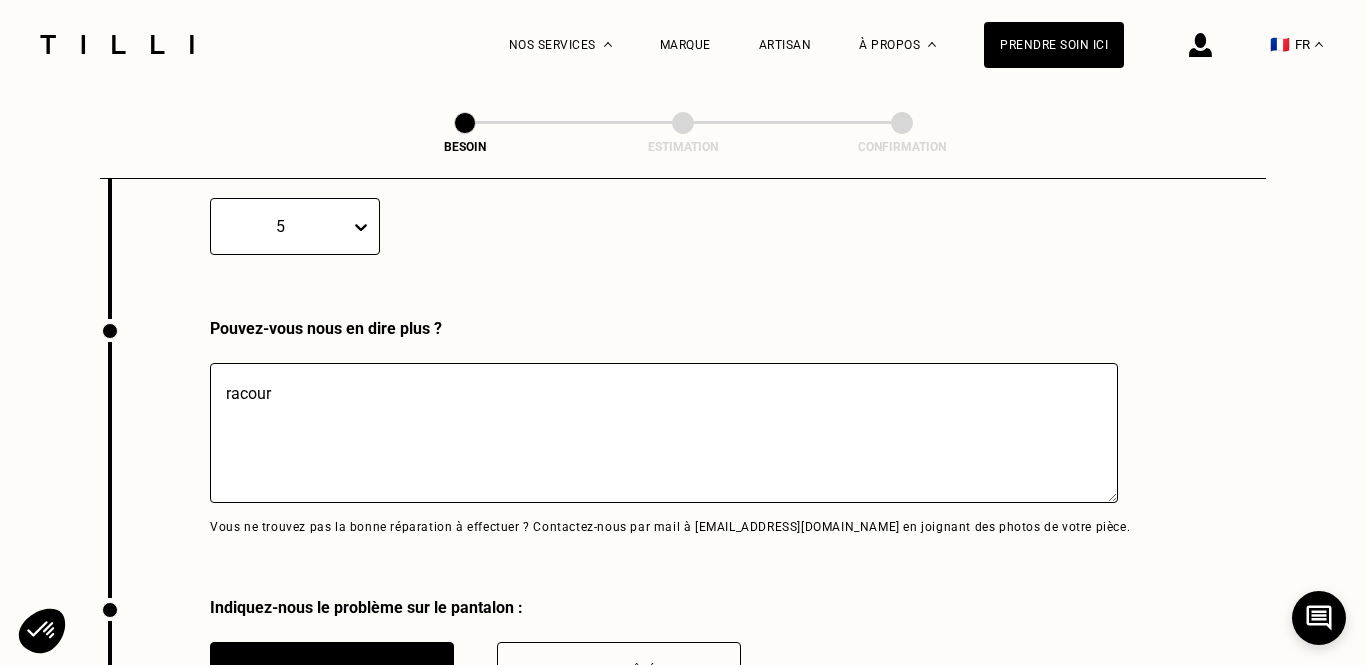 type on "racourc" 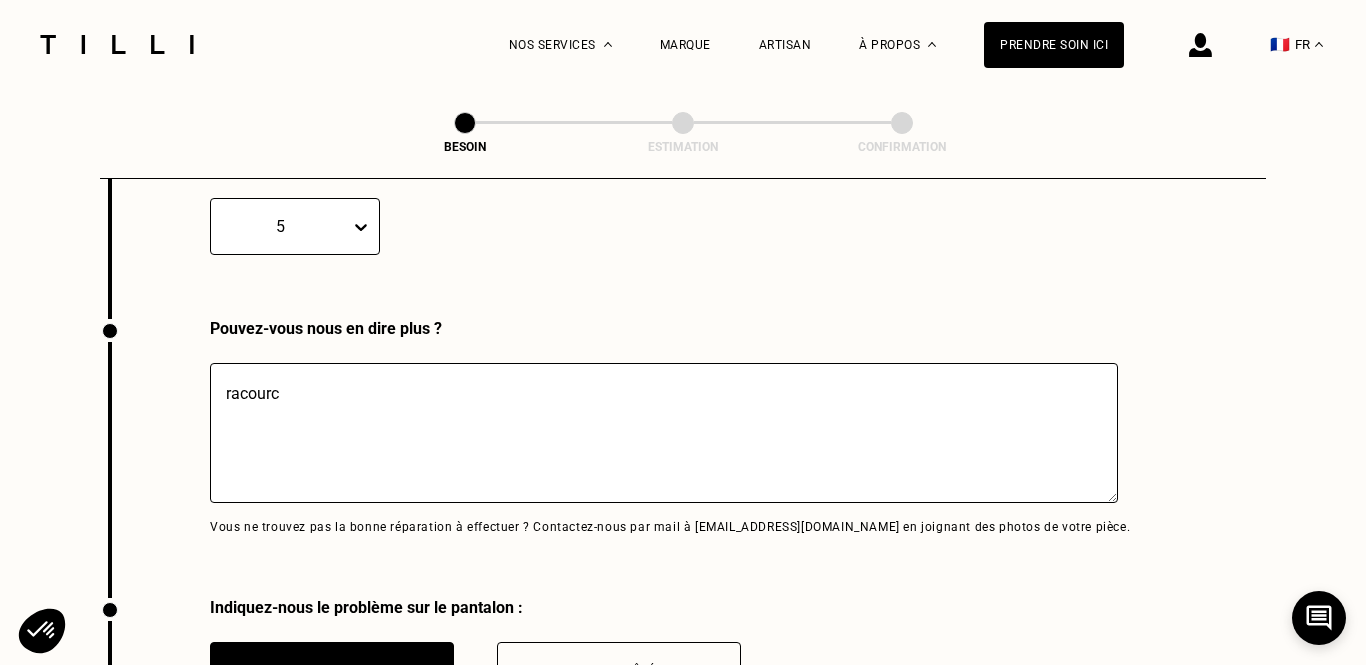 type on "racourci" 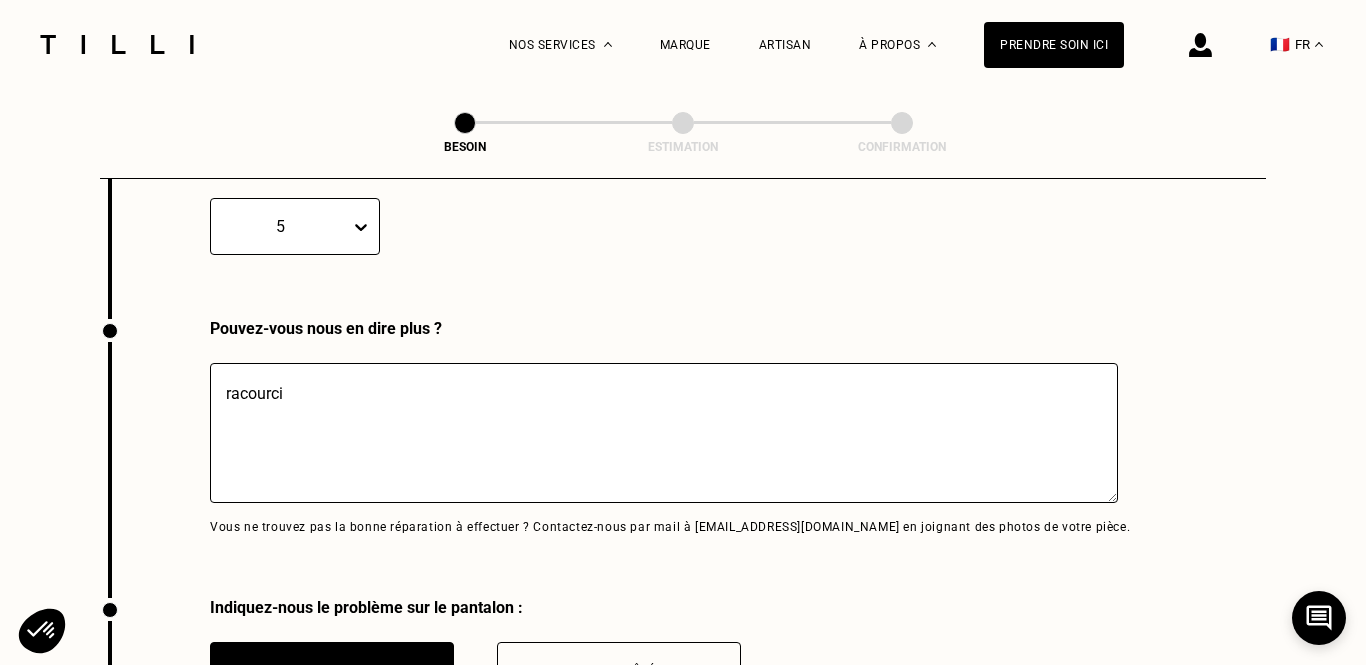 type on "racourcir" 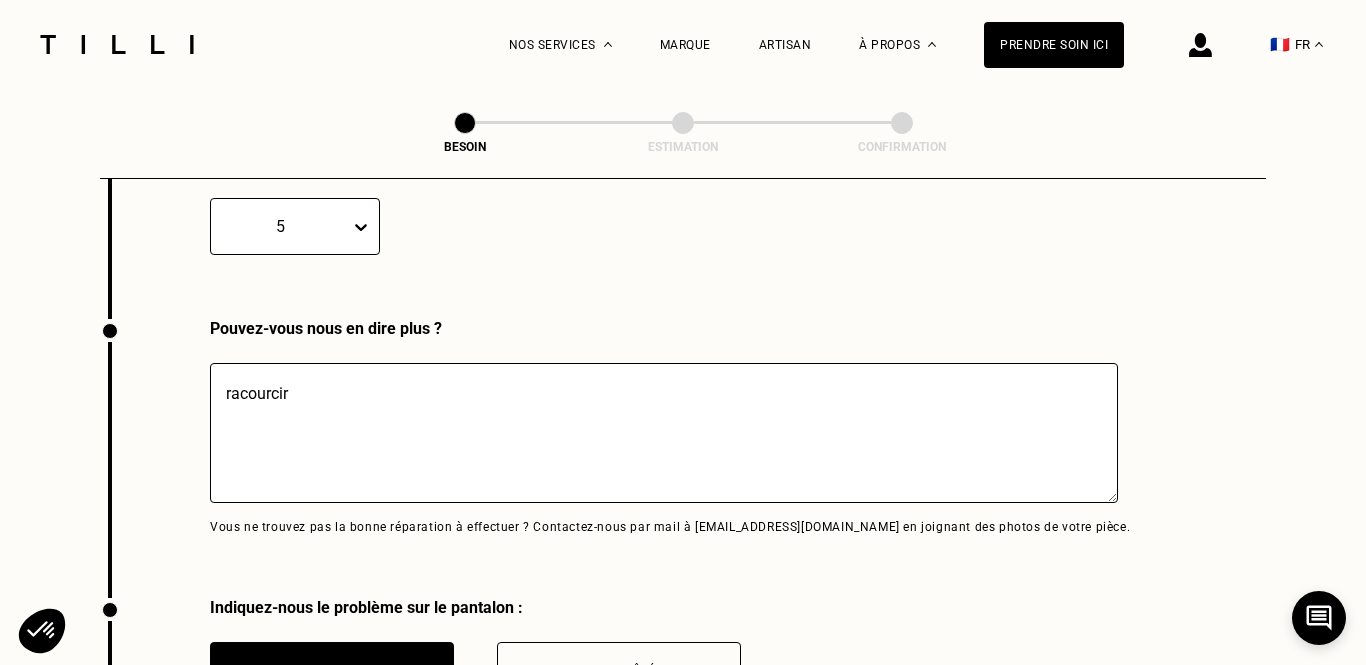 type on "racourcir" 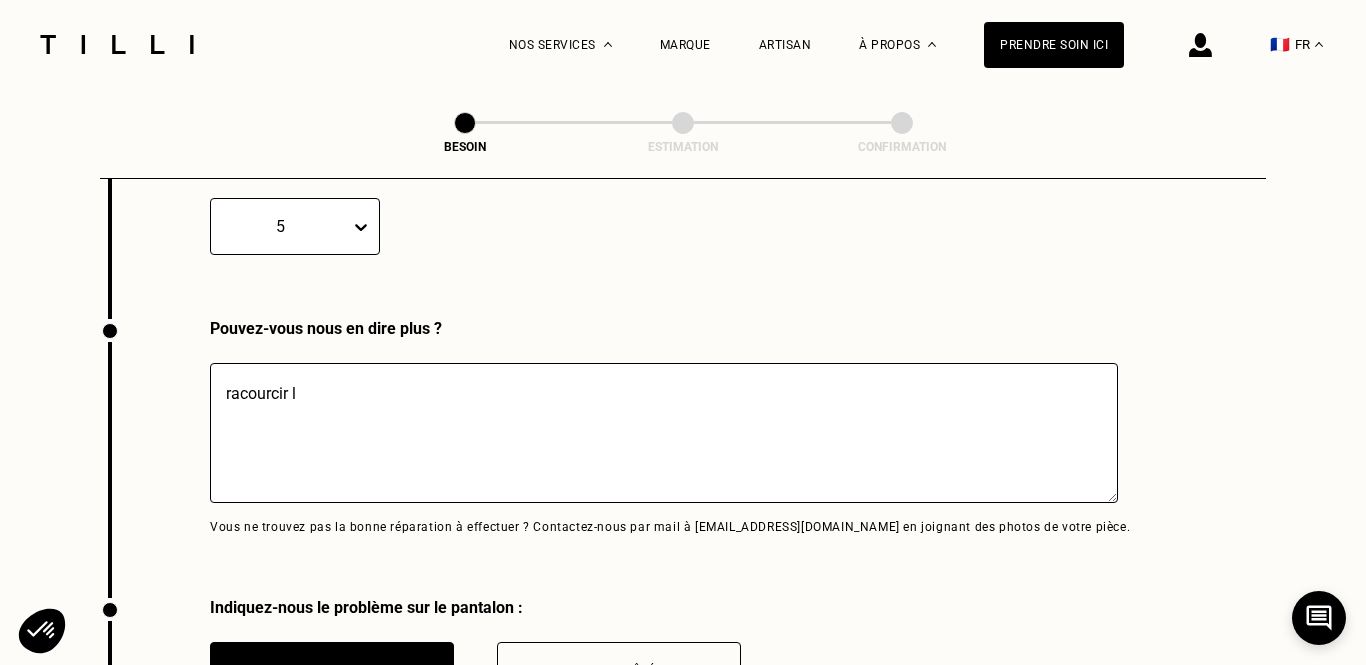 type on "racourcir la" 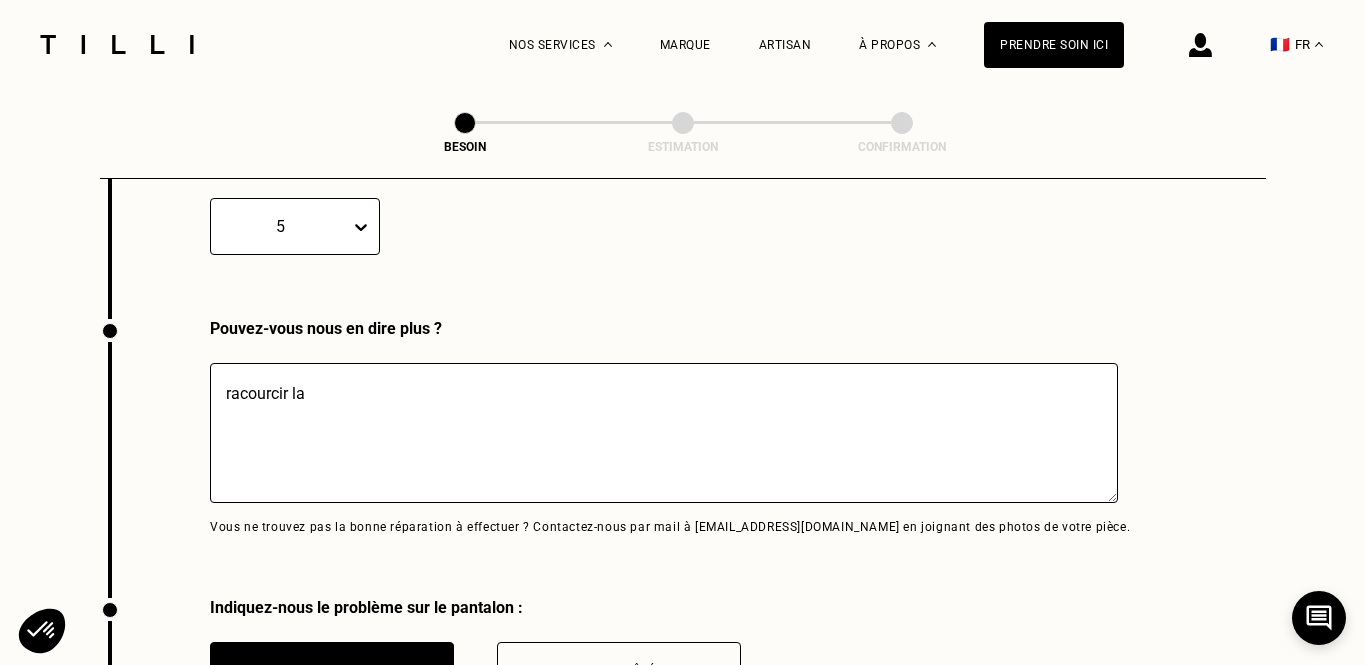 type on "racourcir la" 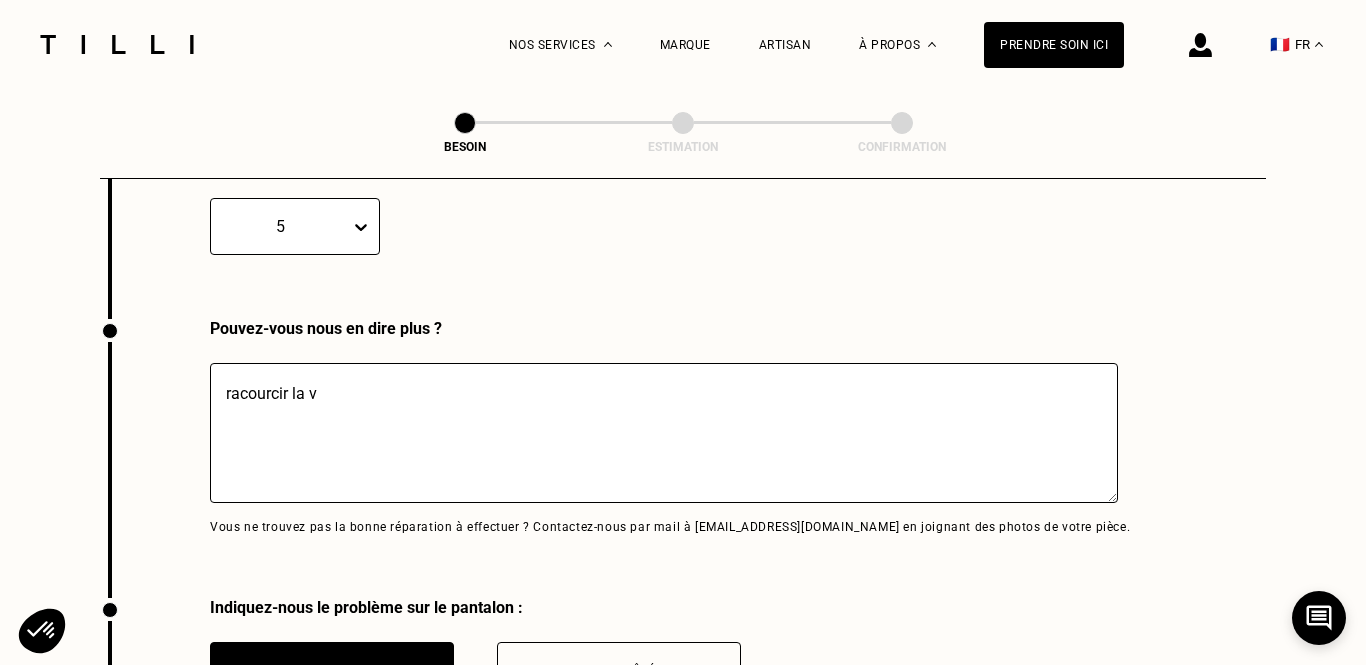 type on "racourcir la ve" 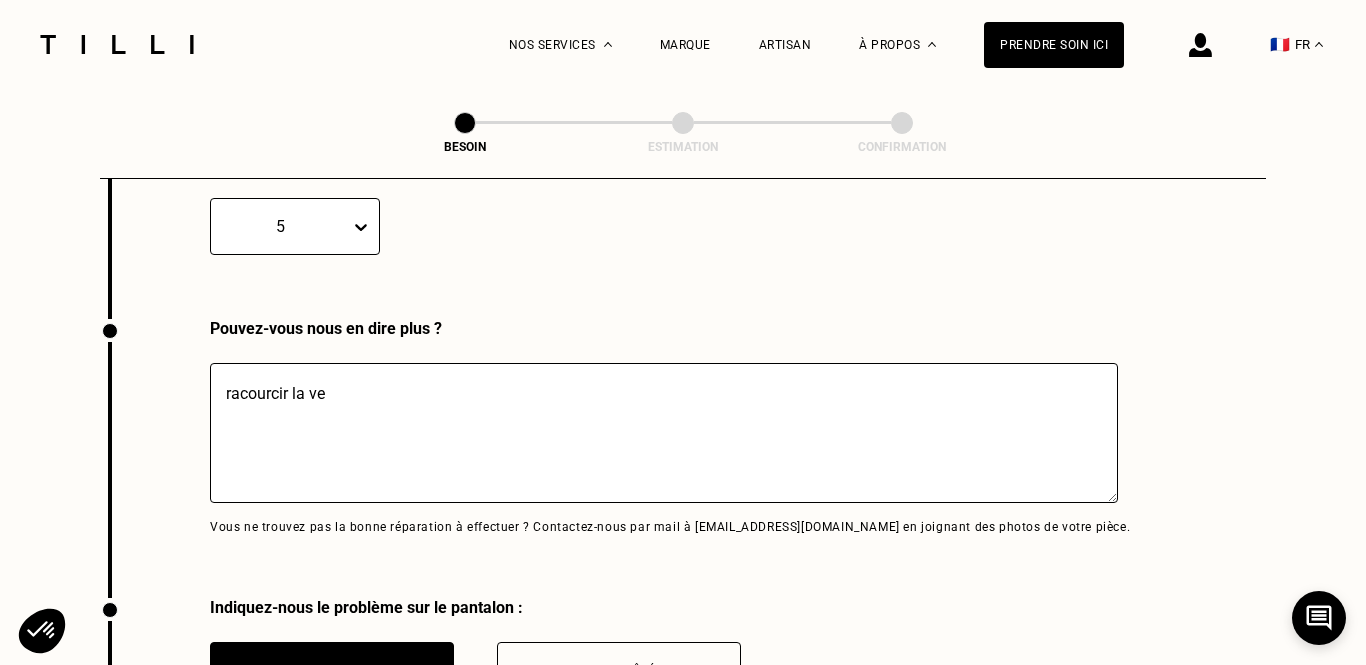 type on "racourcir la ves" 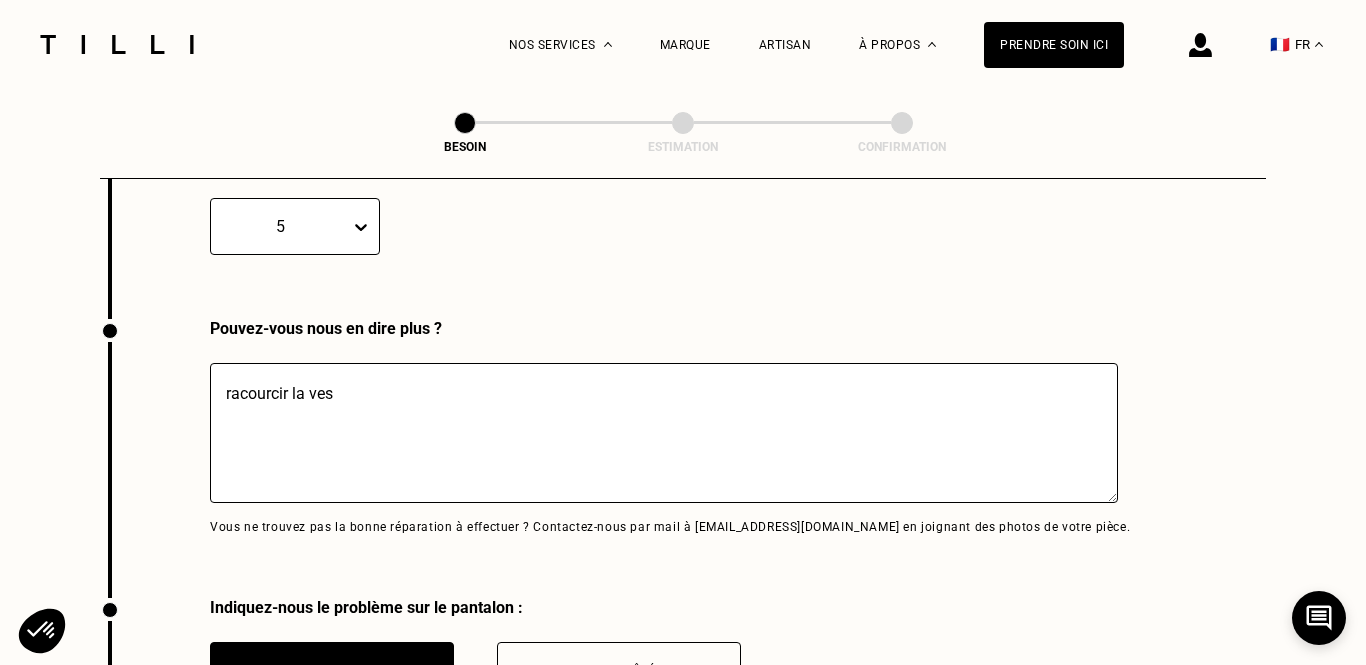 type on "racourcir la vest" 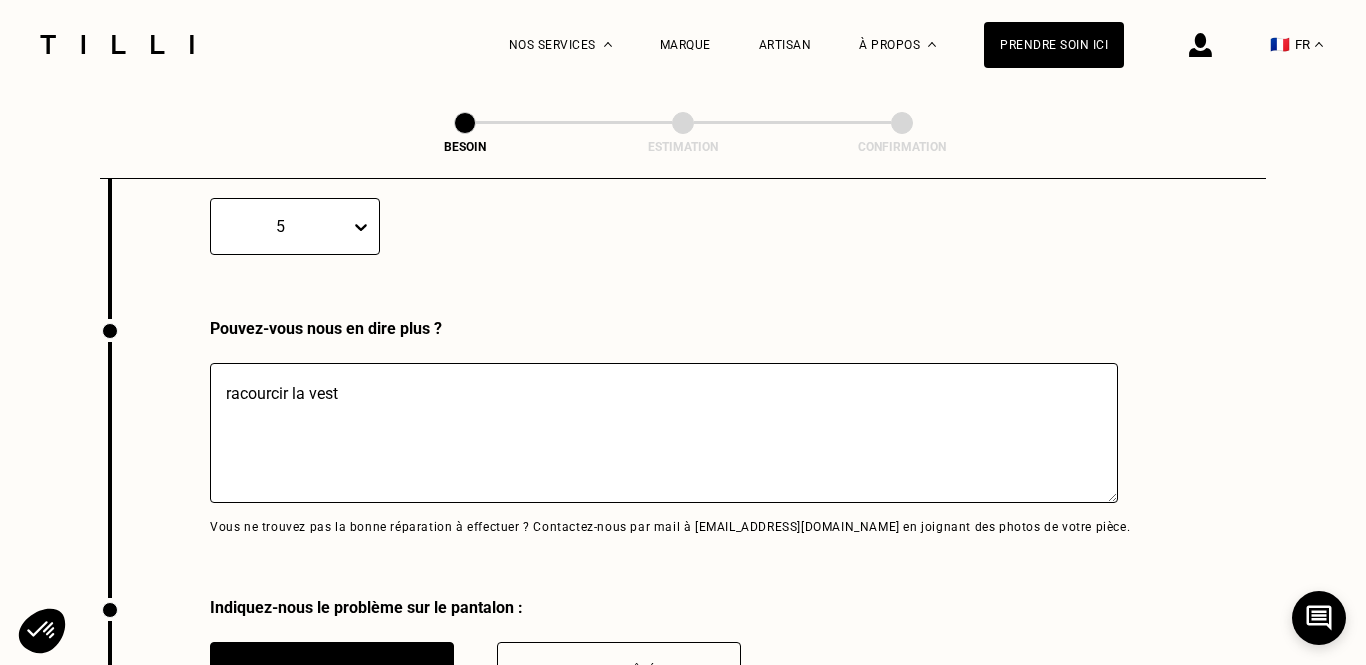 type on "racourcir la veste" 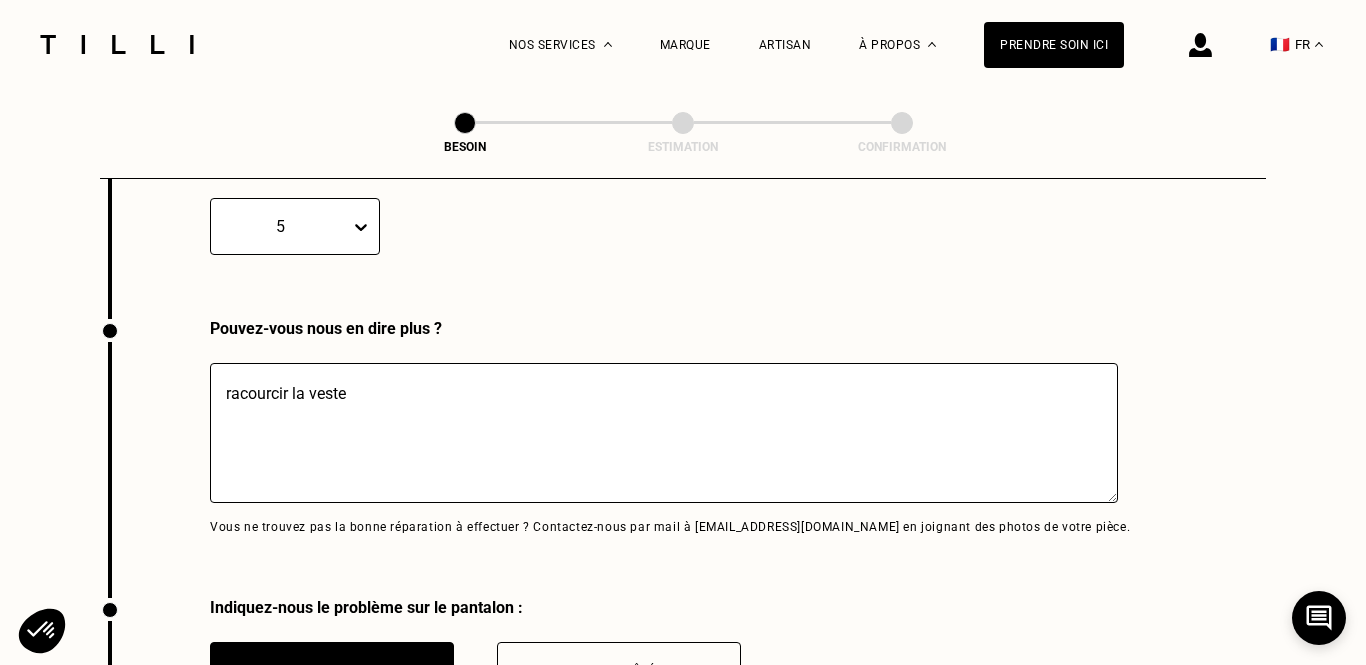 type on "racourcir la veste" 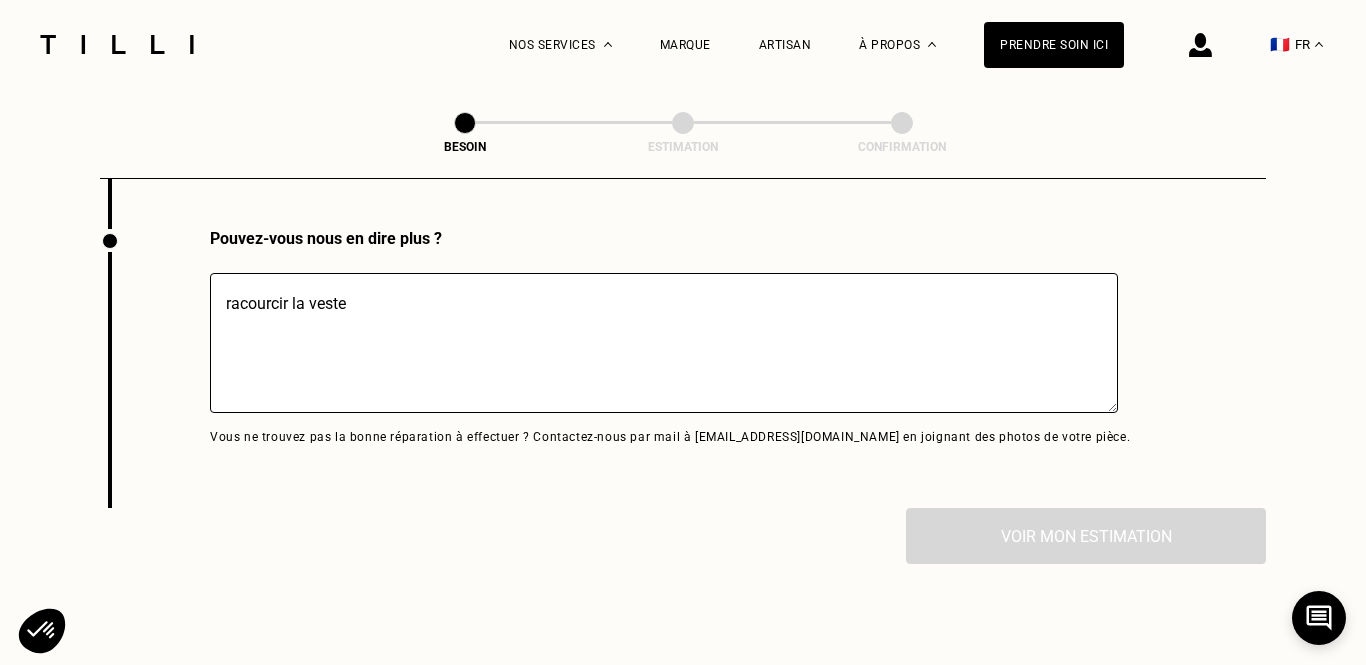 scroll, scrollTop: 4551, scrollLeft: 0, axis: vertical 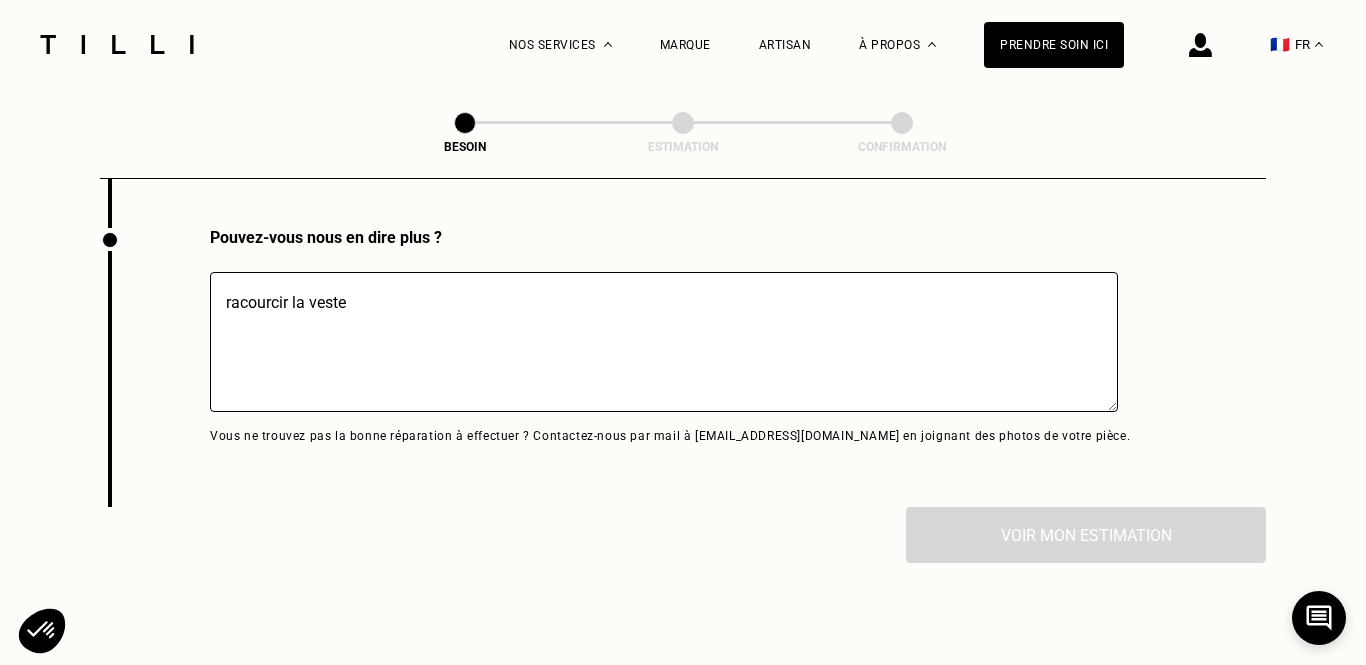 type on "racourcir la veste" 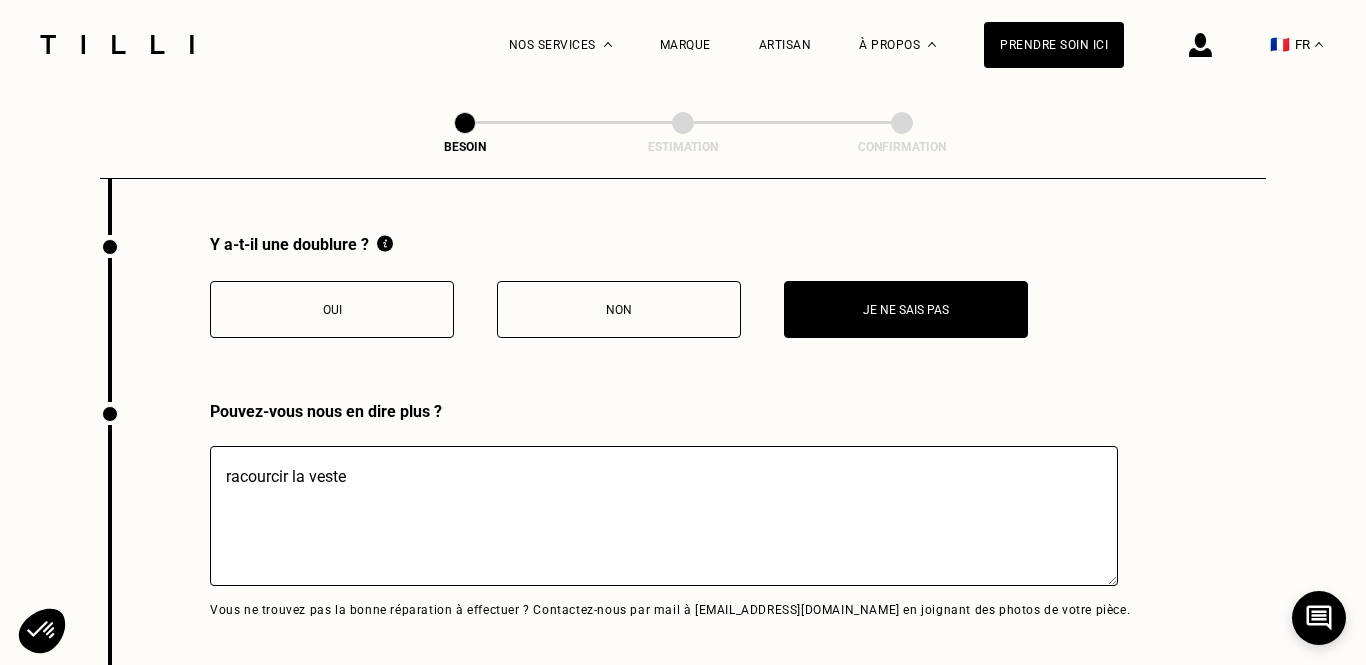 scroll, scrollTop: 4354, scrollLeft: 0, axis: vertical 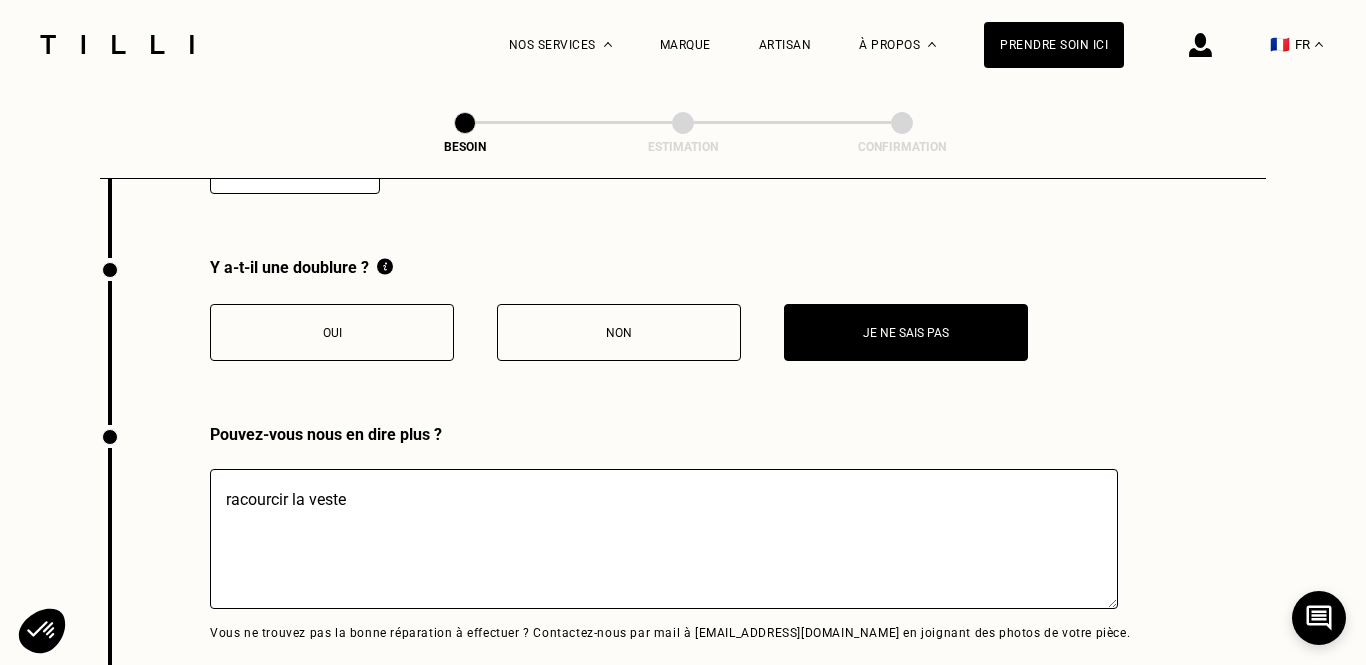 click on "Oui" at bounding box center [332, 332] 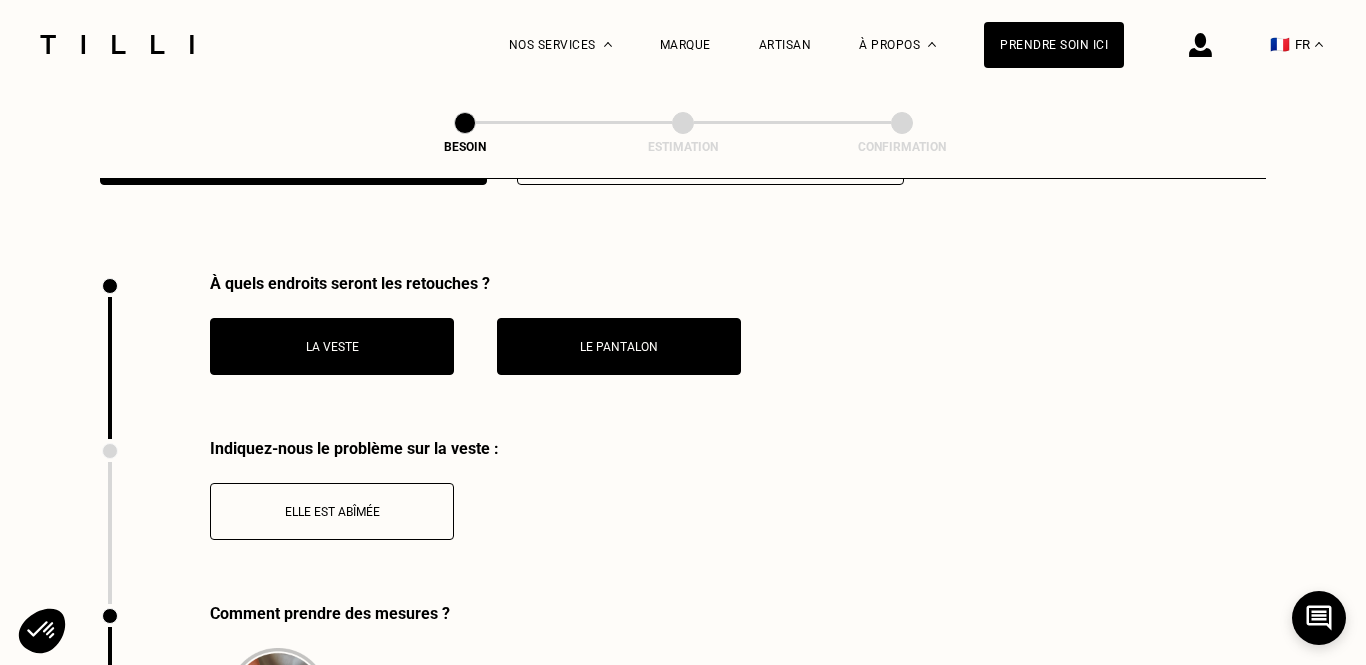 scroll, scrollTop: 2716, scrollLeft: 0, axis: vertical 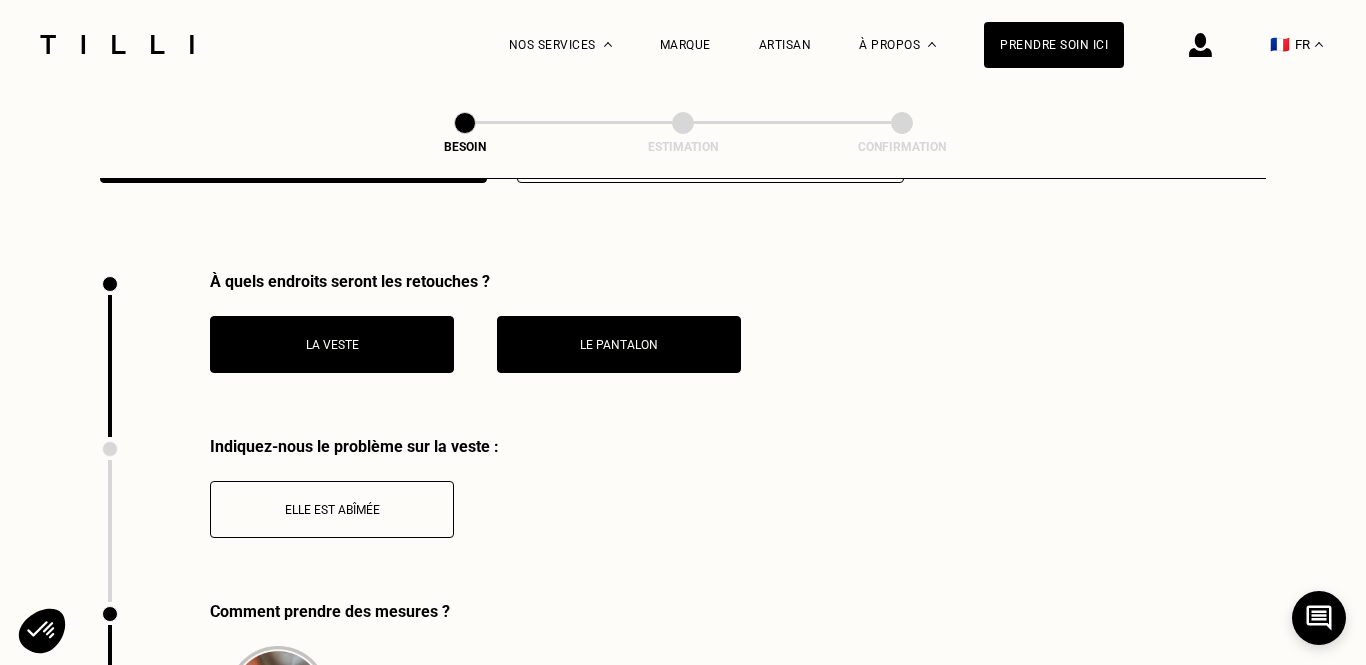 click on "Elle est abîmée" at bounding box center (332, 510) 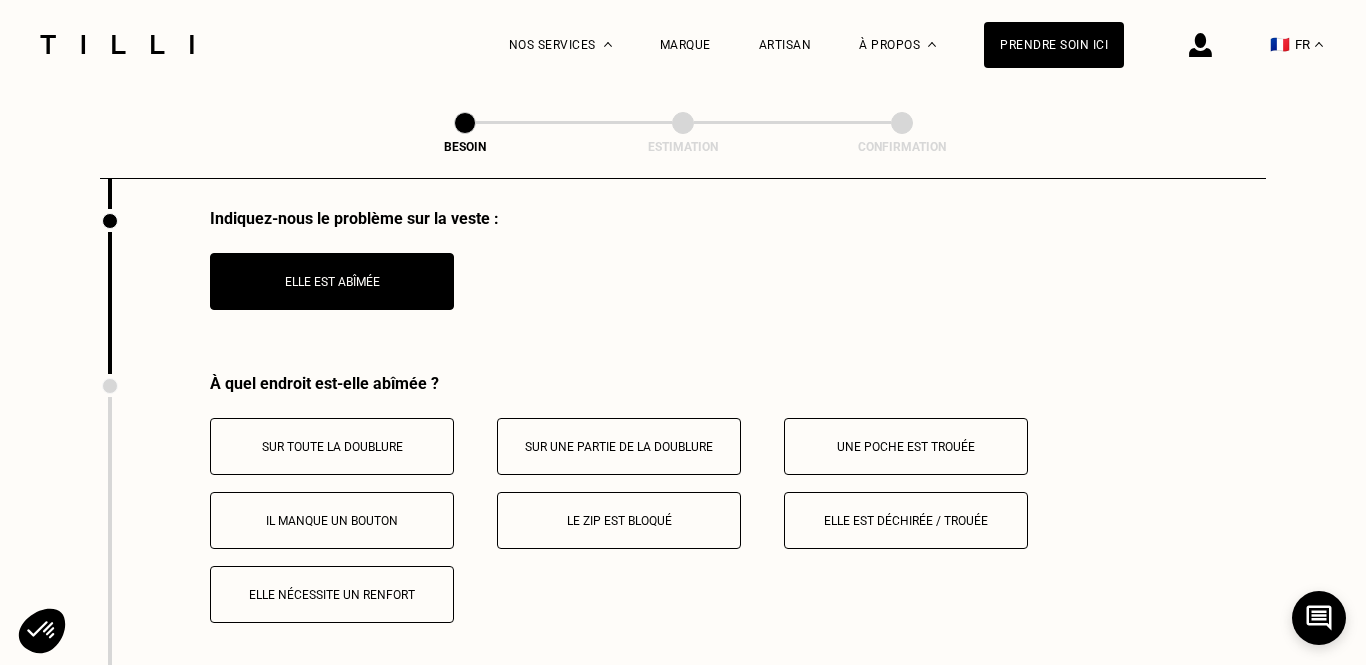 scroll, scrollTop: 2888, scrollLeft: 0, axis: vertical 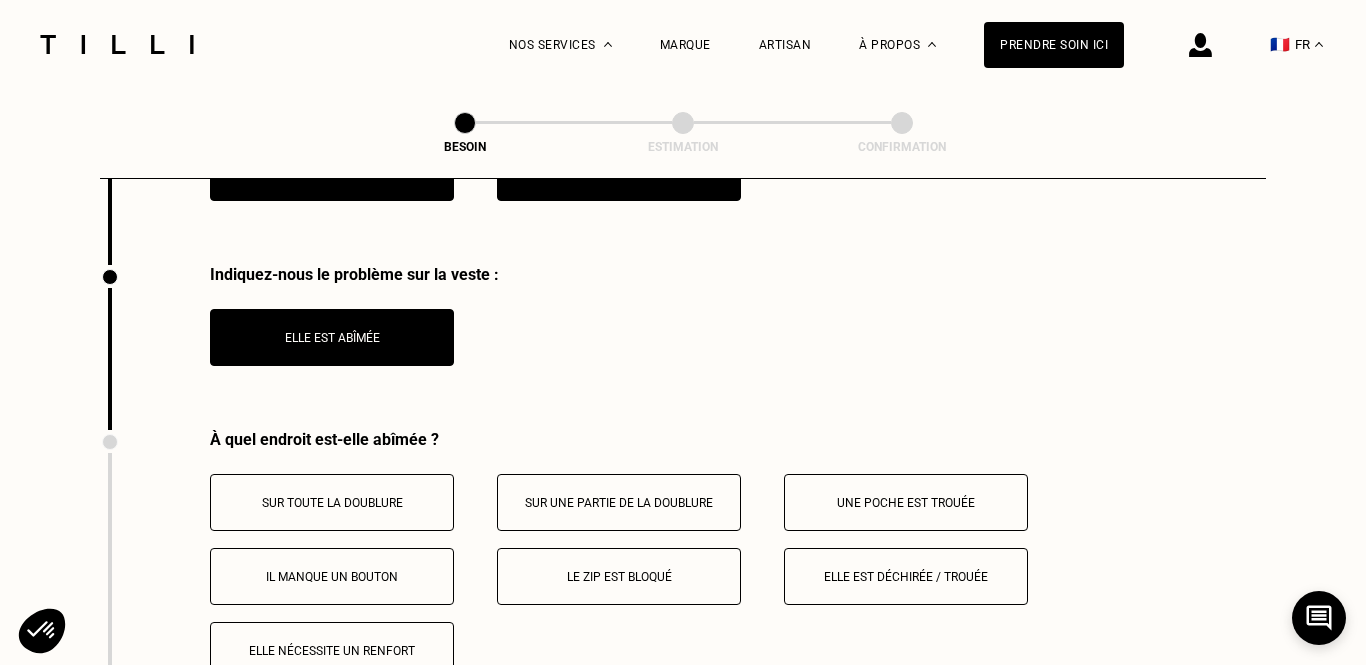 click on "Elle est abîmée" at bounding box center (332, 337) 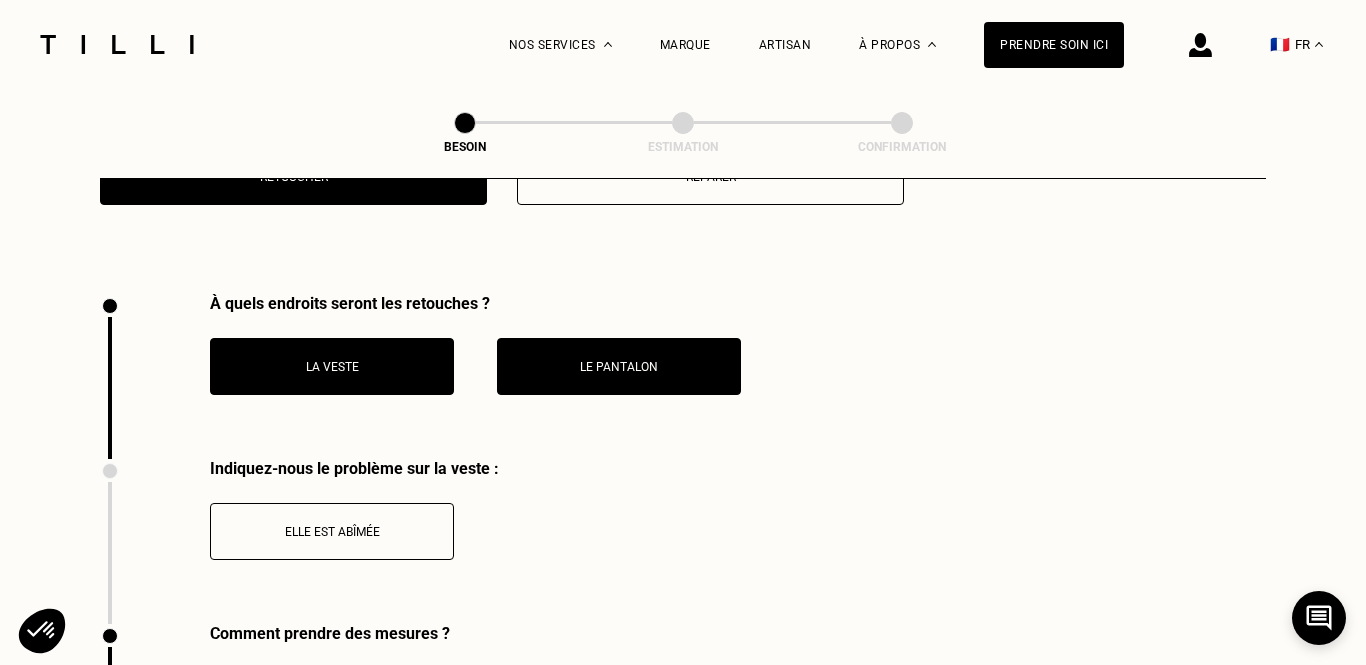 scroll, scrollTop: 2689, scrollLeft: 0, axis: vertical 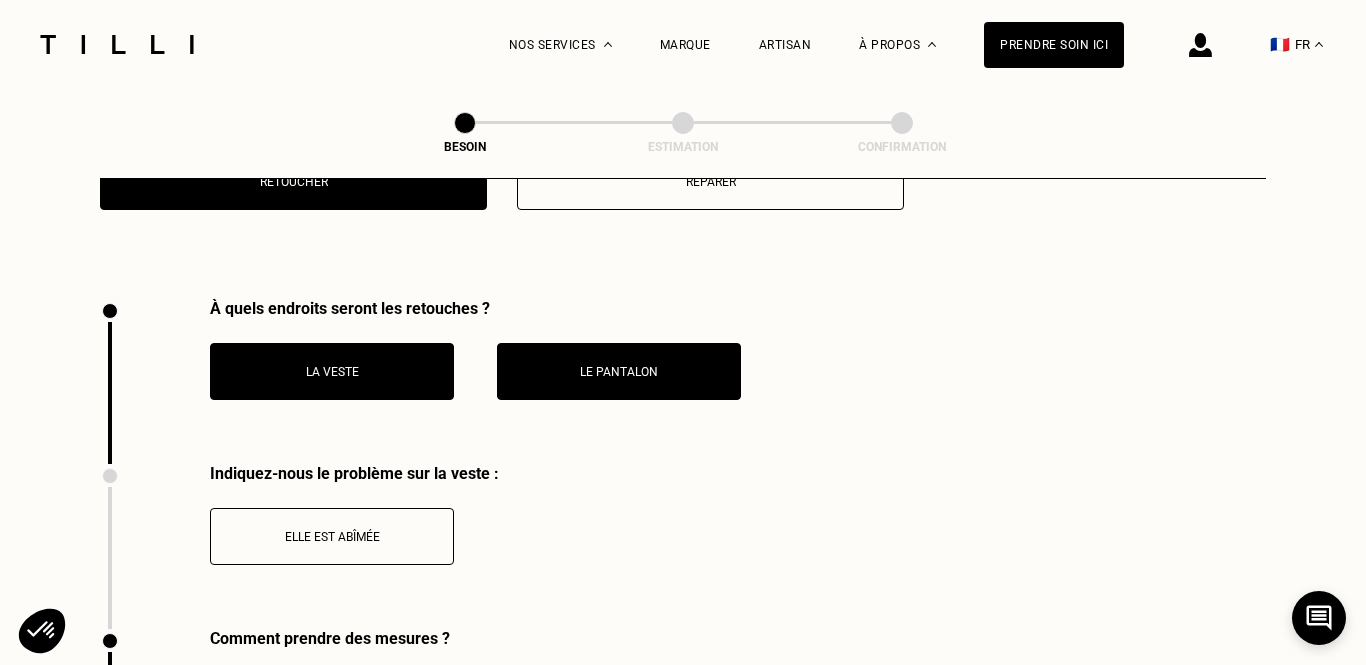 click on "La veste" at bounding box center [332, 372] 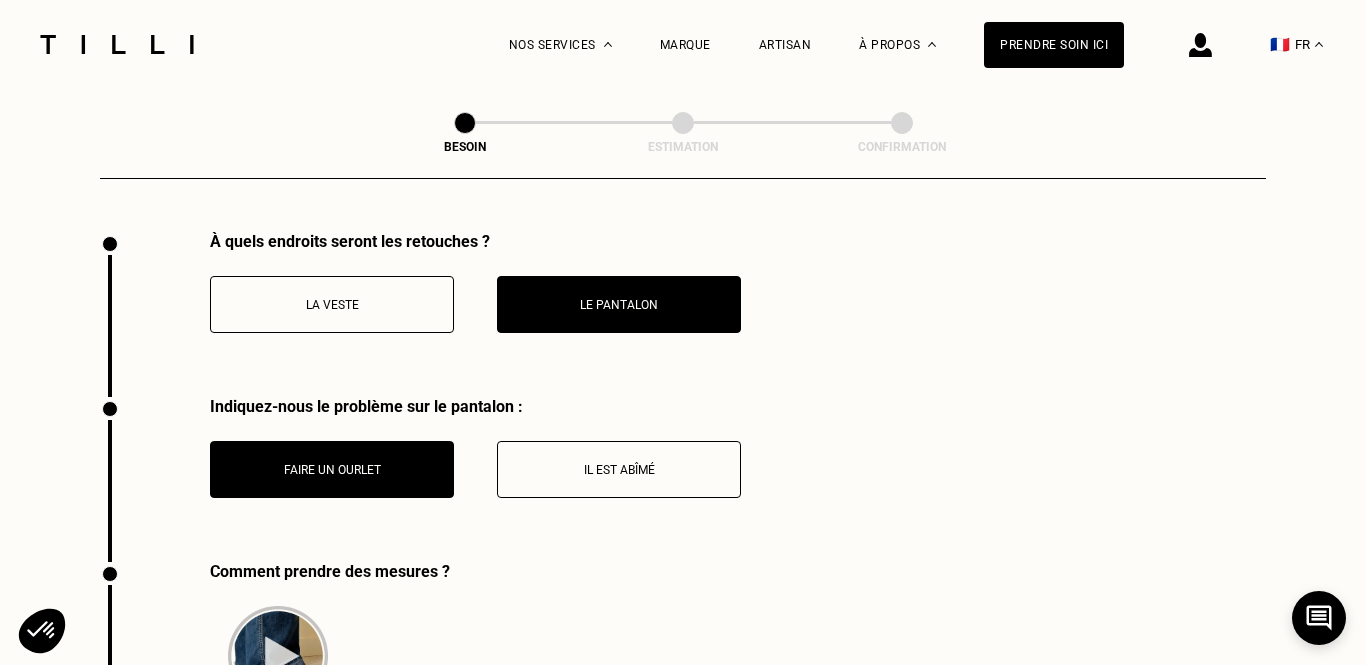 scroll, scrollTop: 2758, scrollLeft: 0, axis: vertical 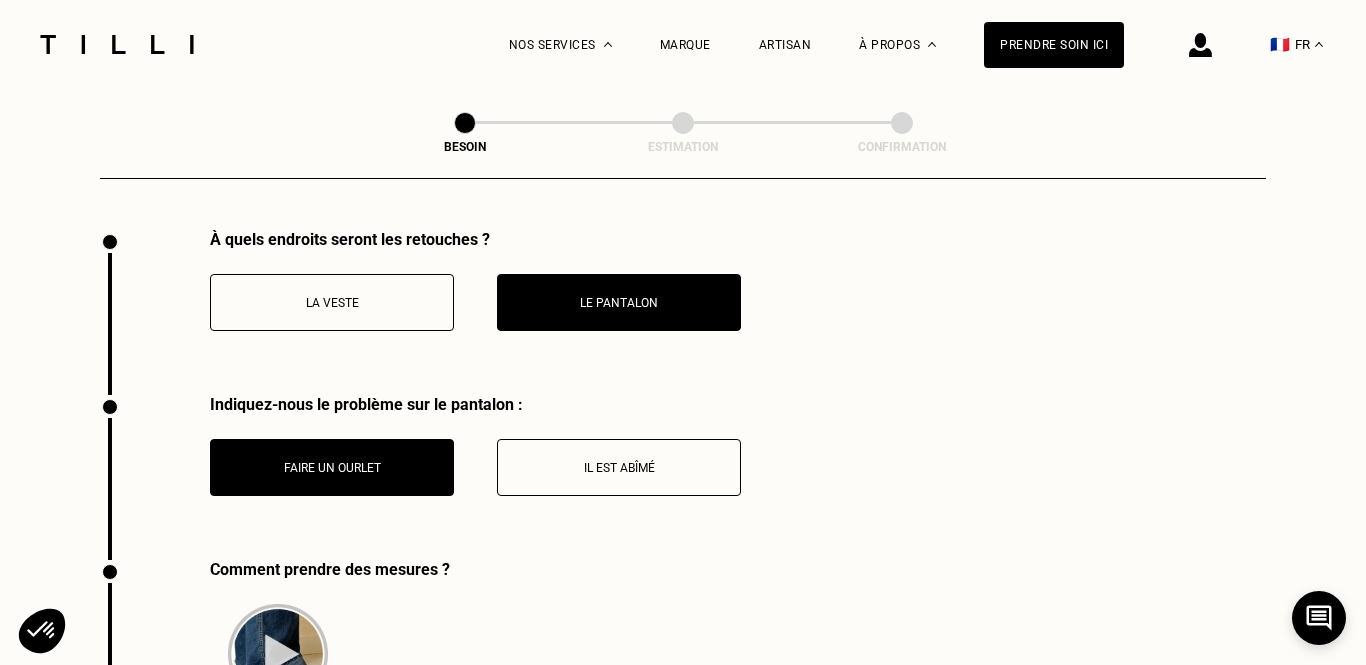 click on "La veste" at bounding box center [332, 303] 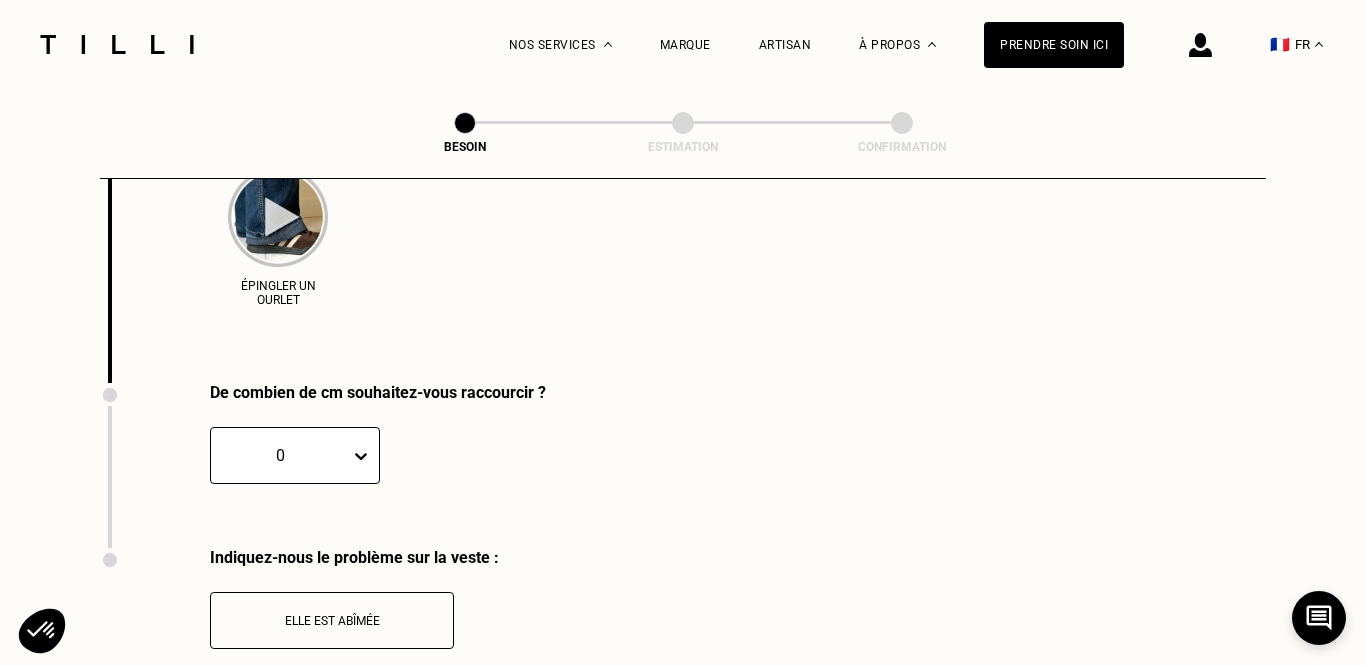 scroll, scrollTop: 3378, scrollLeft: 0, axis: vertical 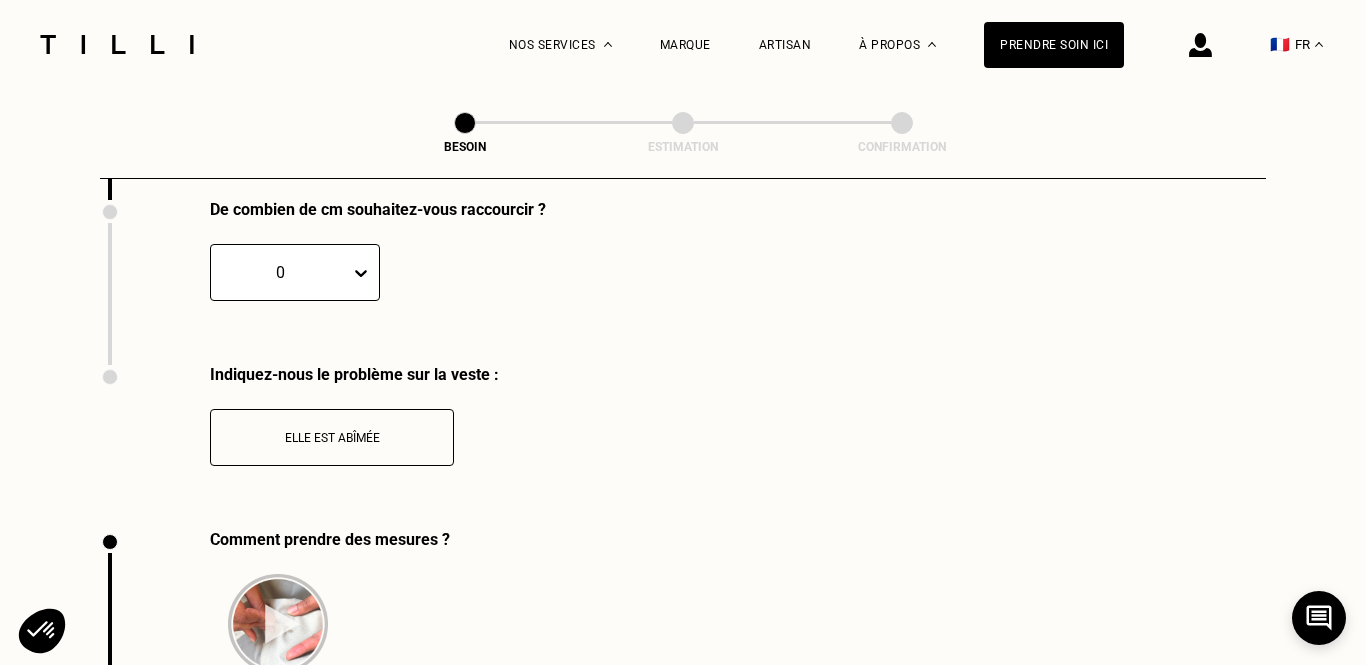 click at bounding box center [280, 272] 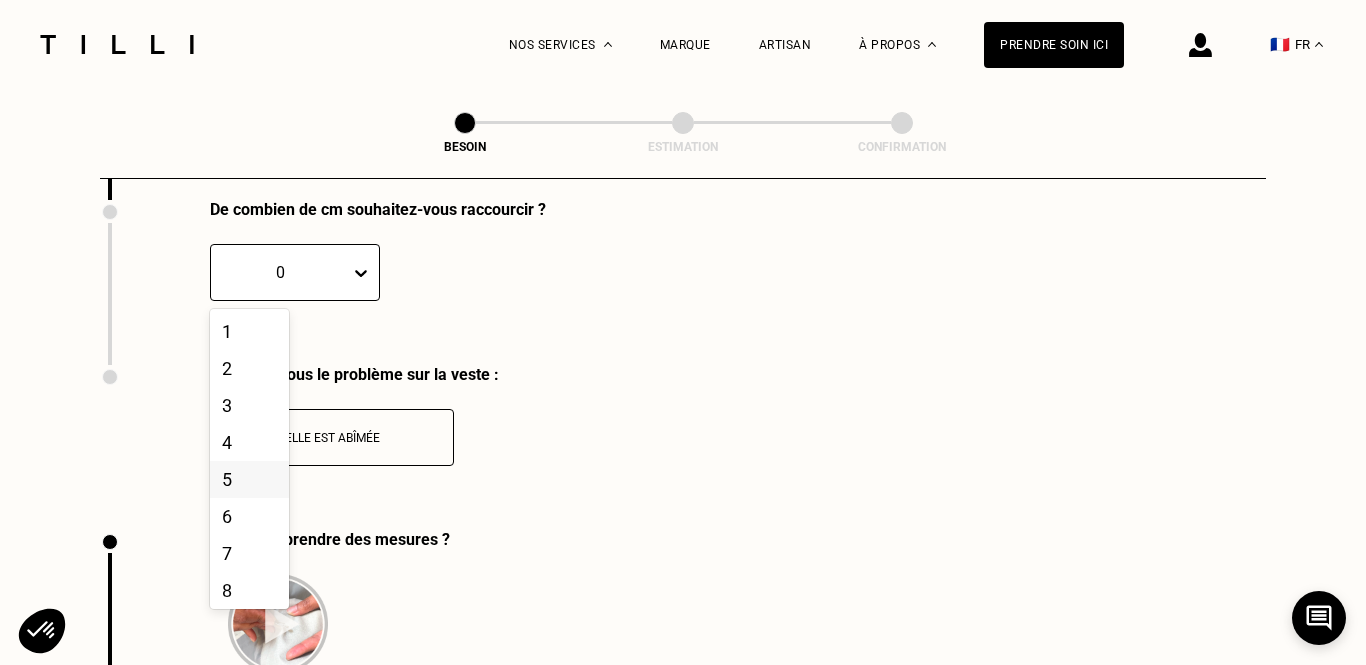 click on "5" at bounding box center (249, 479) 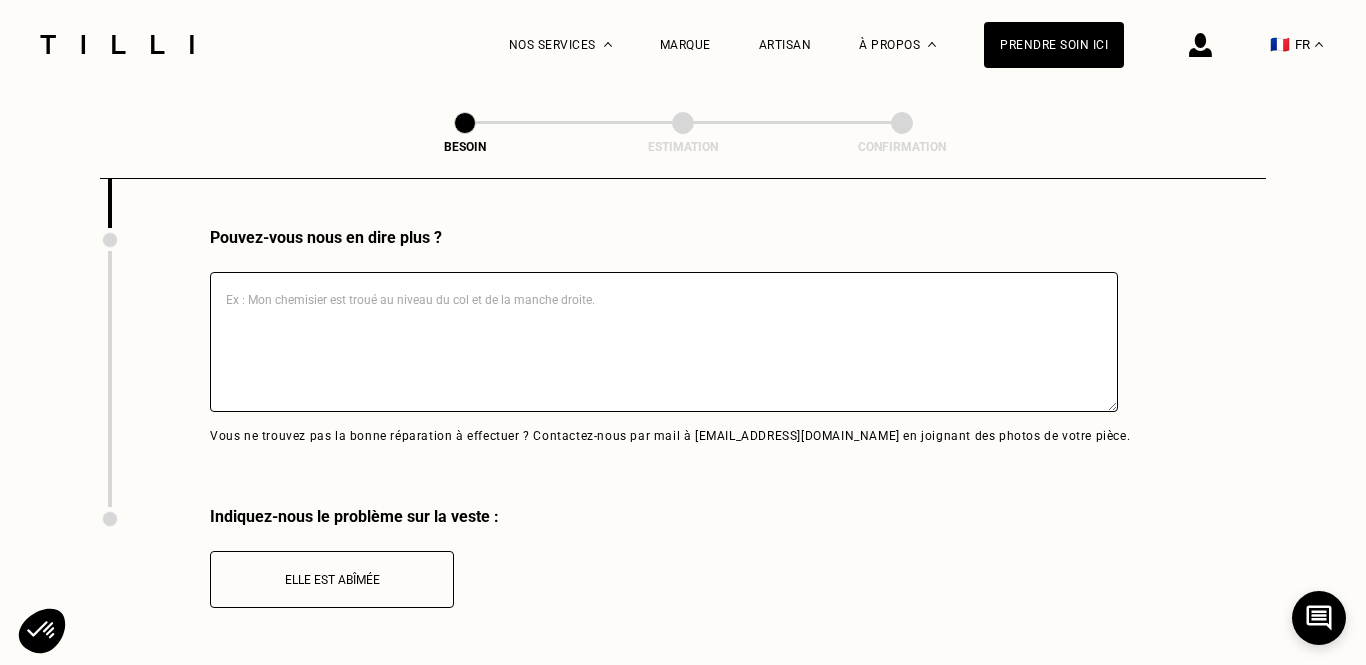scroll, scrollTop: 3681, scrollLeft: 0, axis: vertical 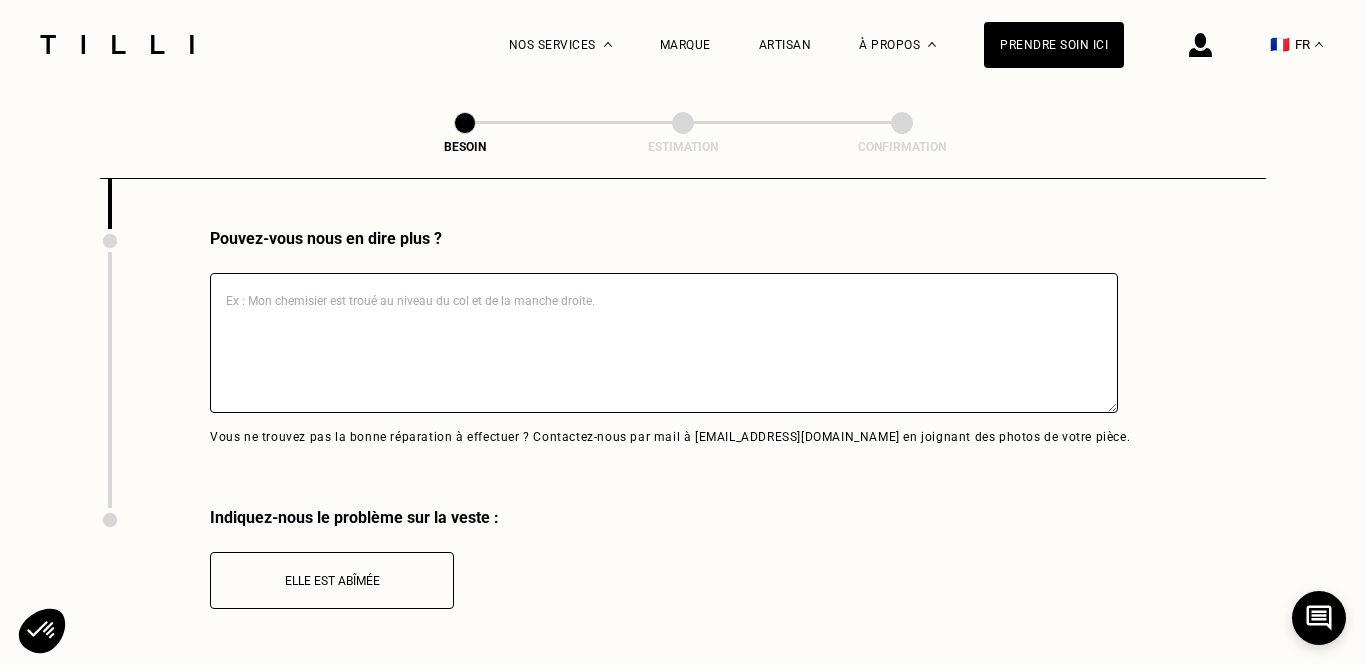 click at bounding box center (664, 343) 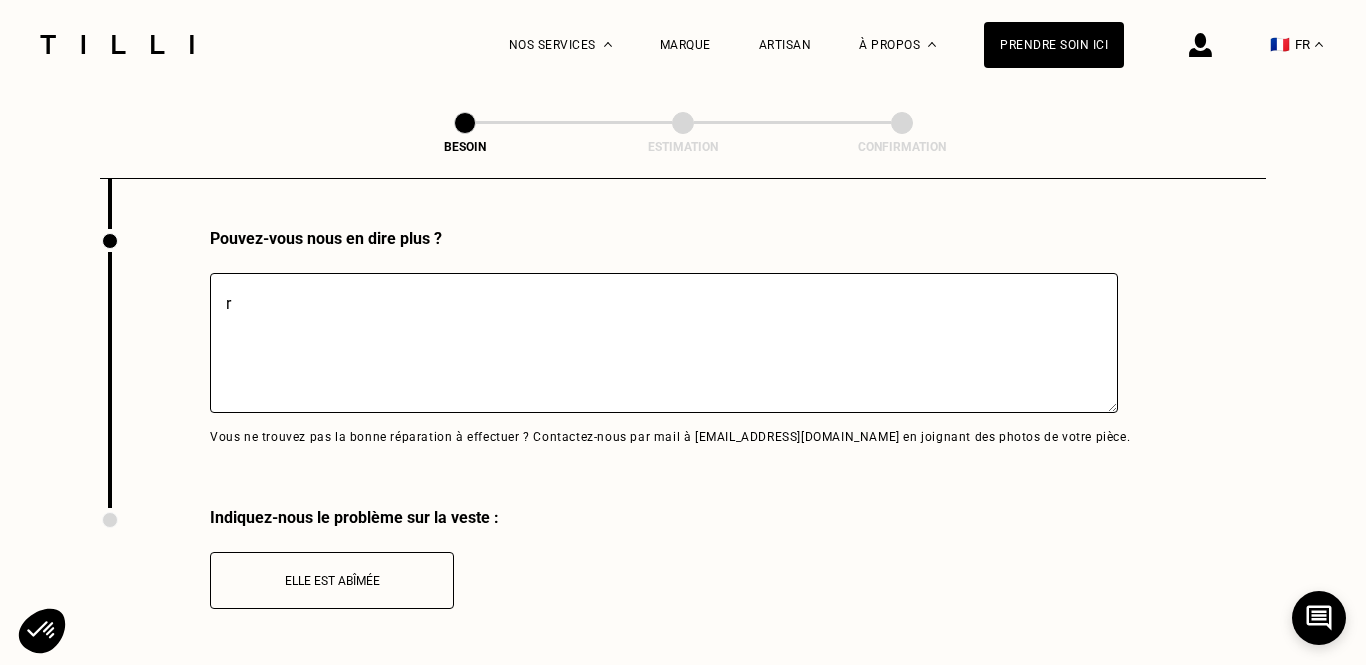 type on "ra" 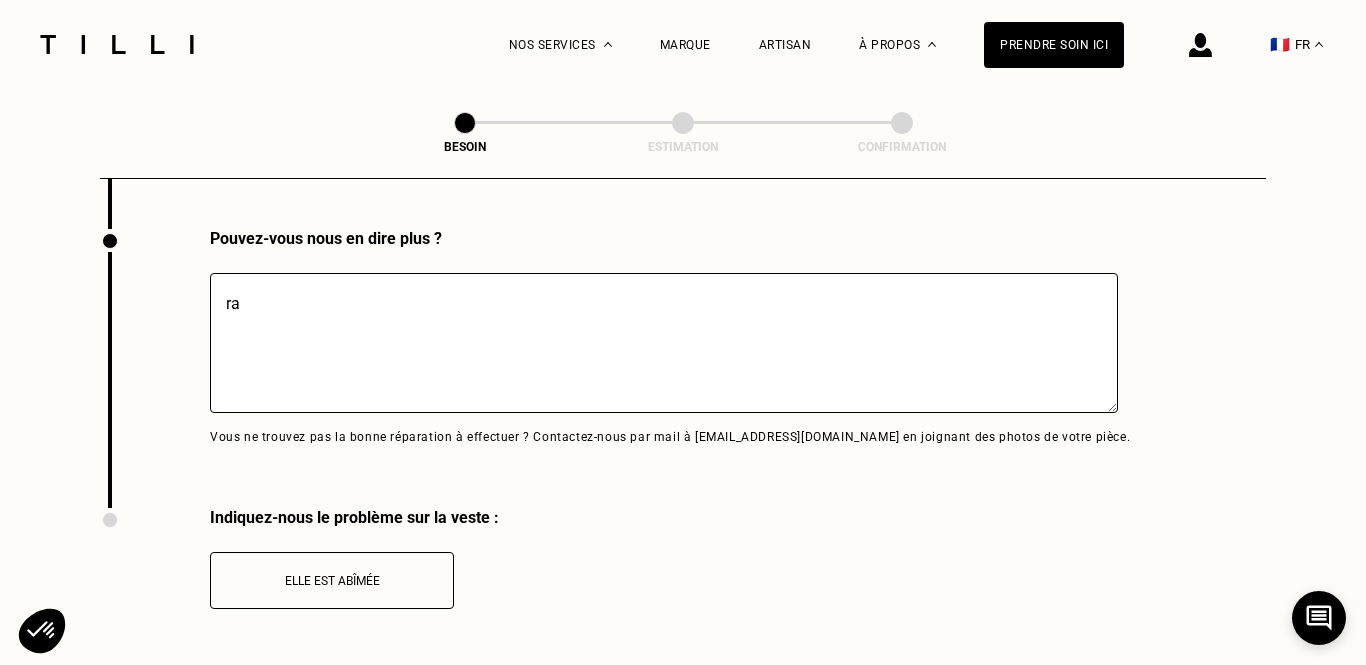 type on "rao" 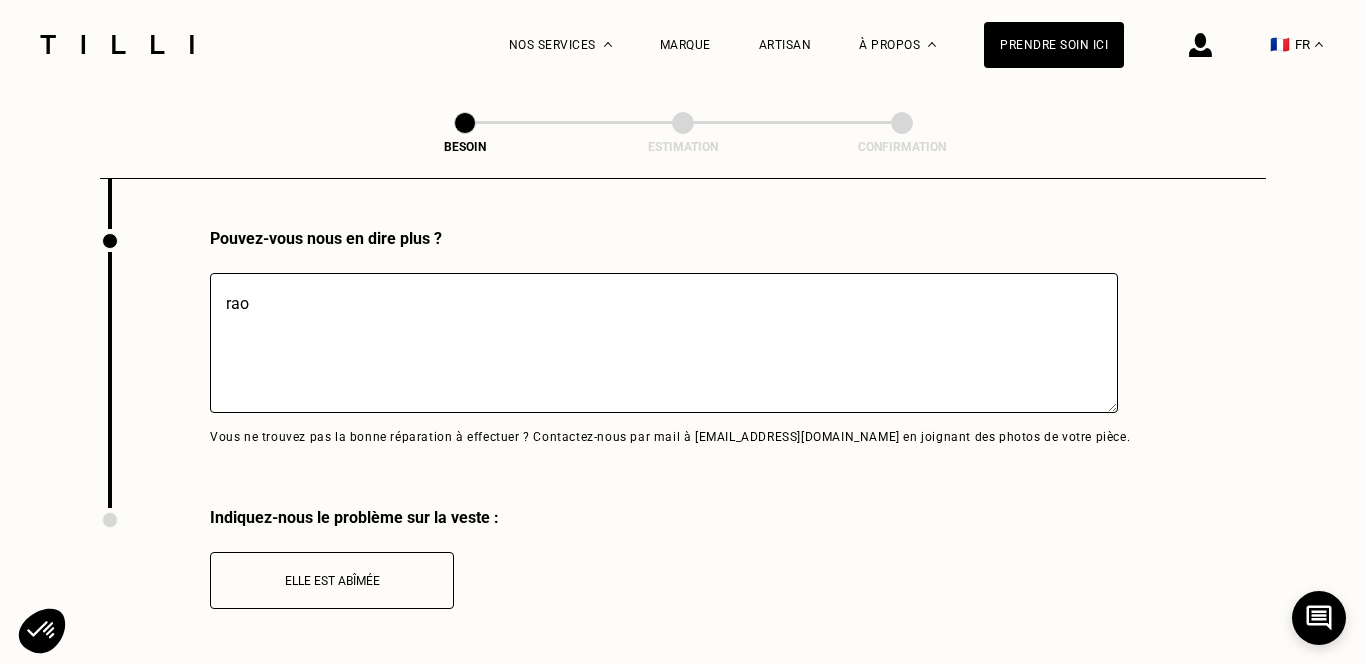 type on "ra" 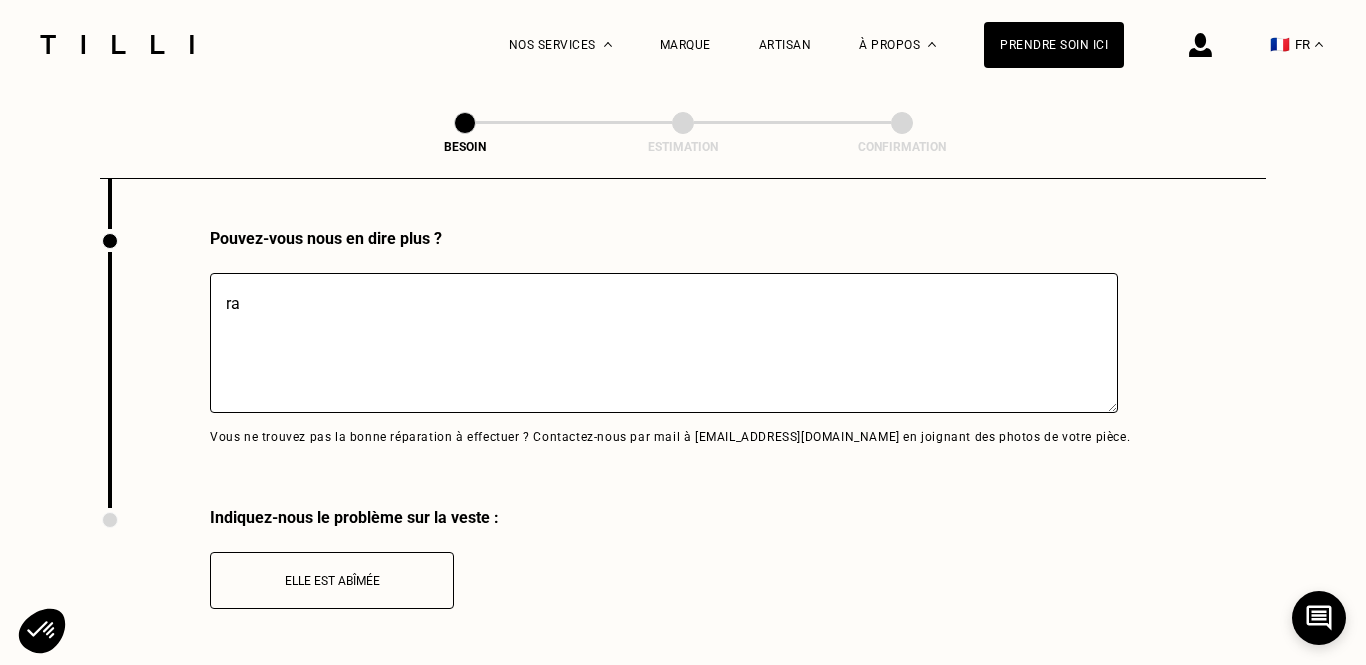 type on "rac" 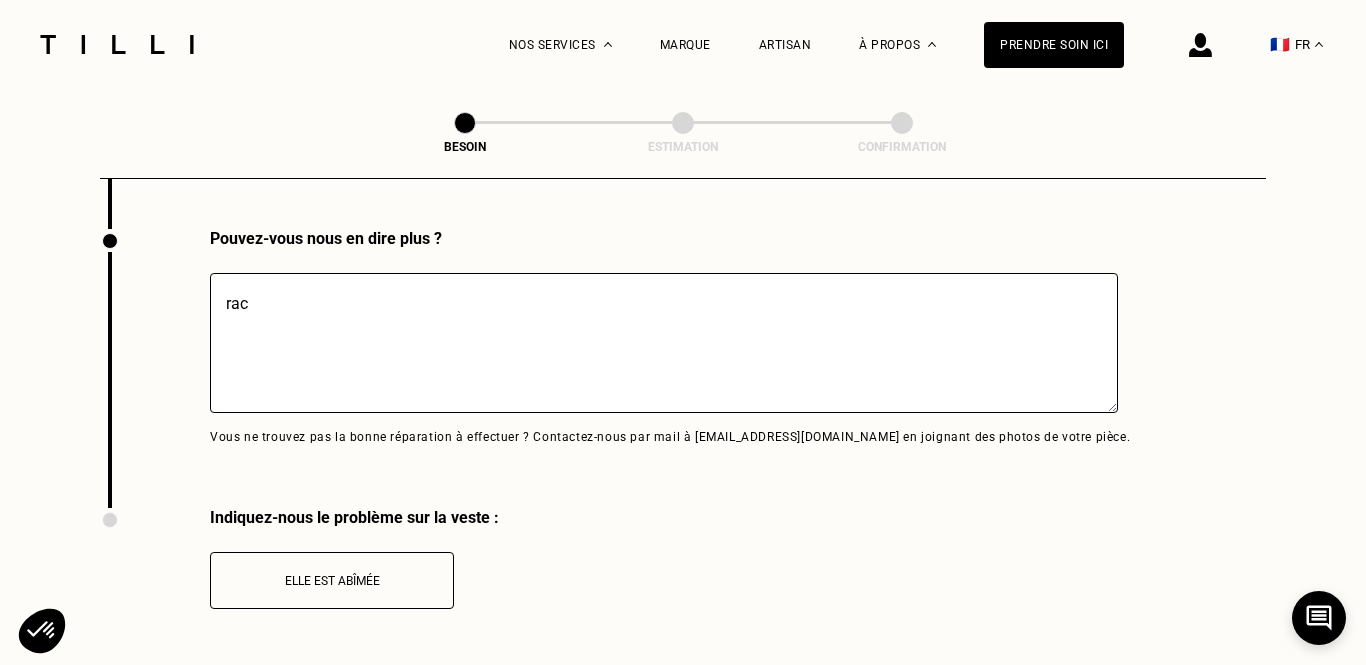 type on "raco" 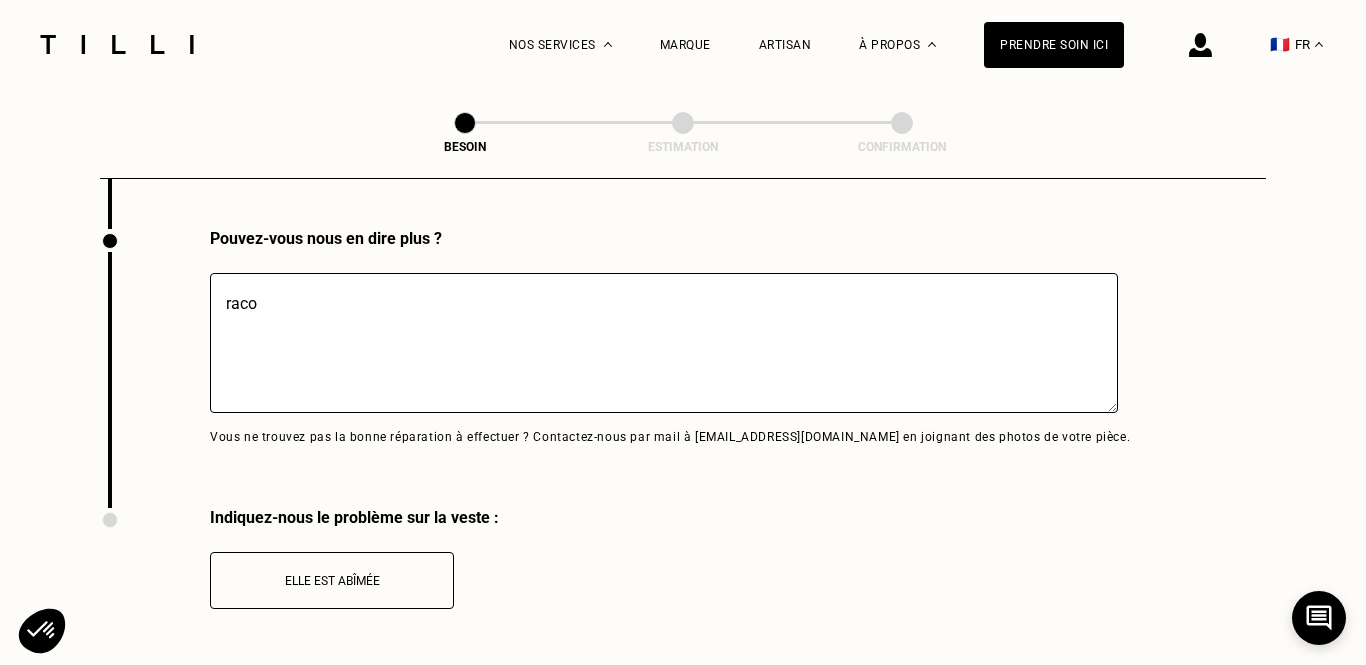 type on "racou" 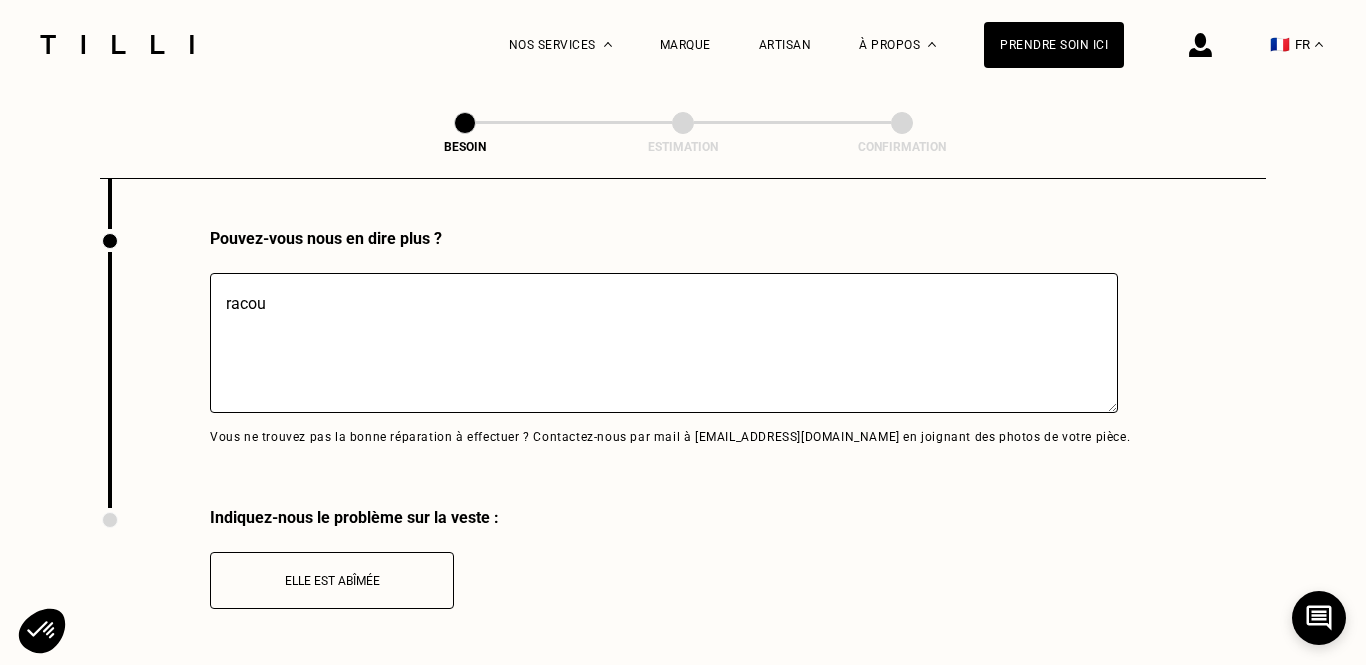 type on "racou" 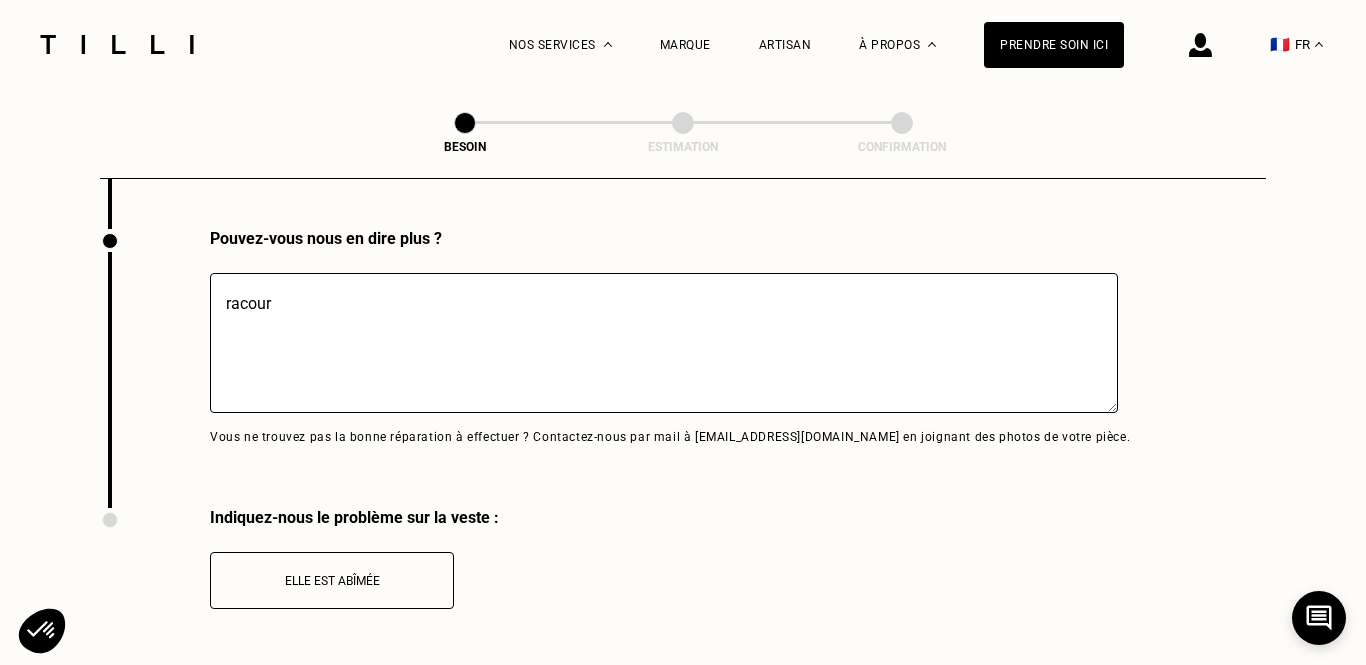 type on "racourc" 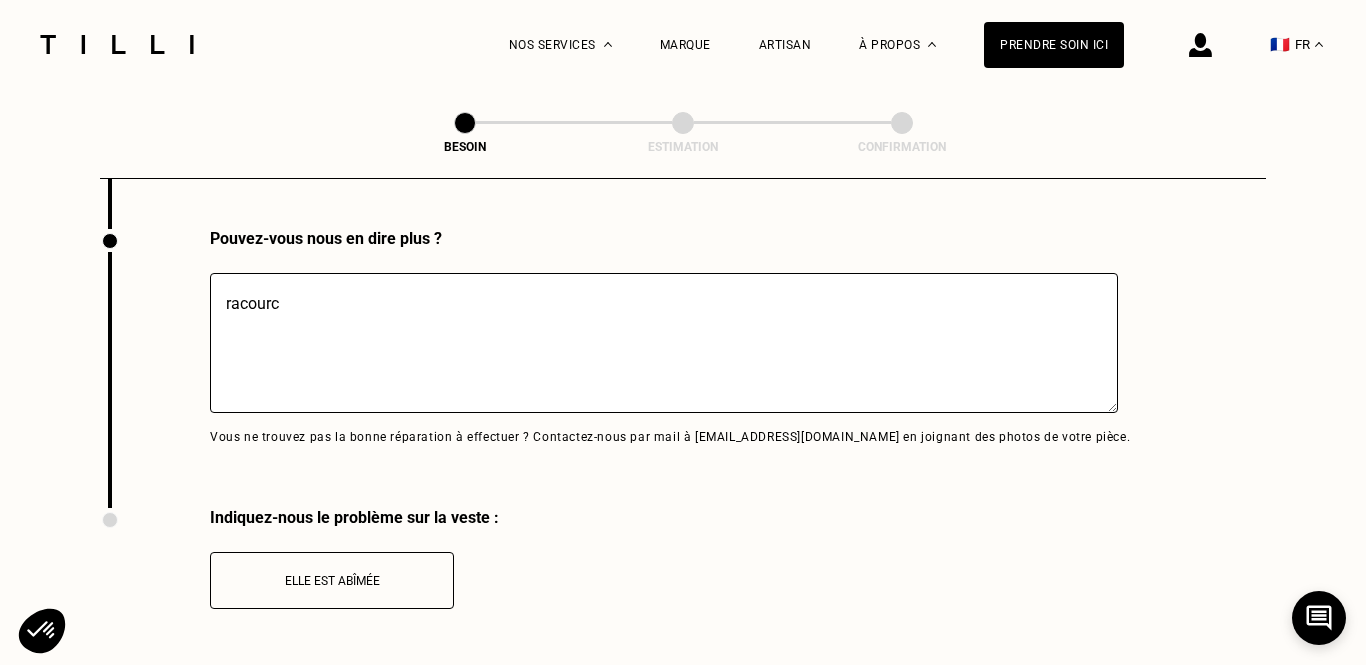 type on "racourci" 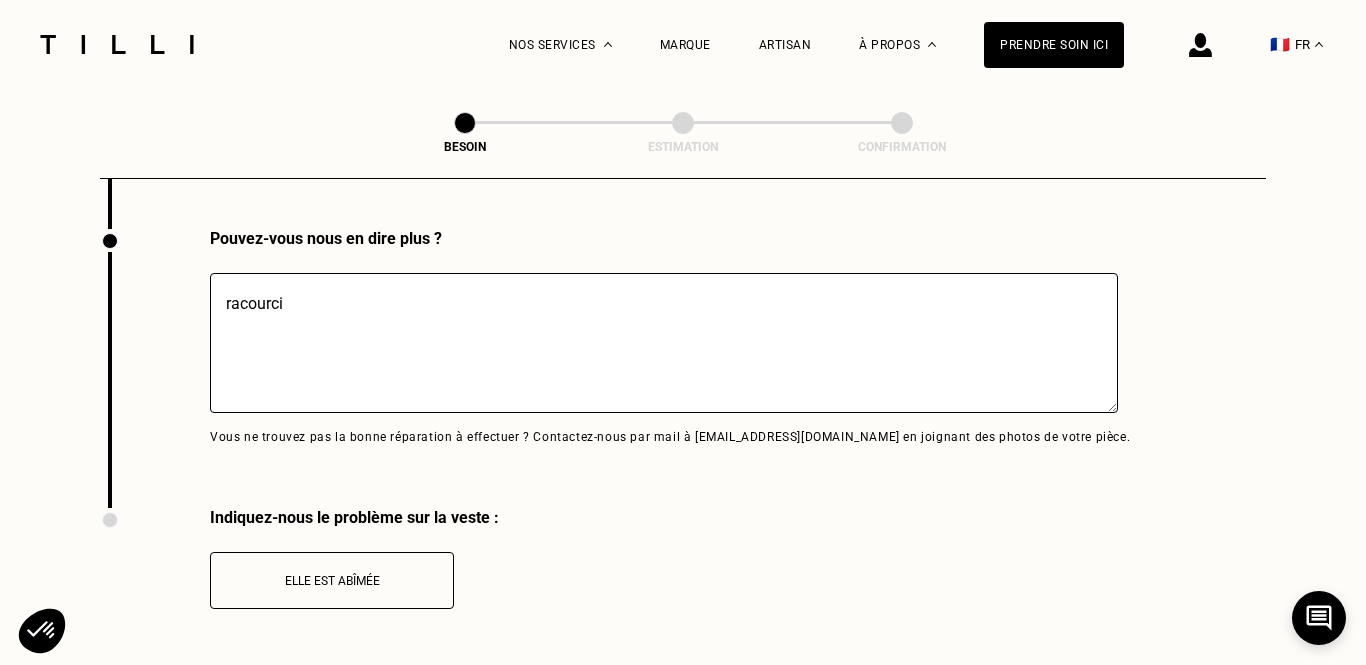 type on "racourcir" 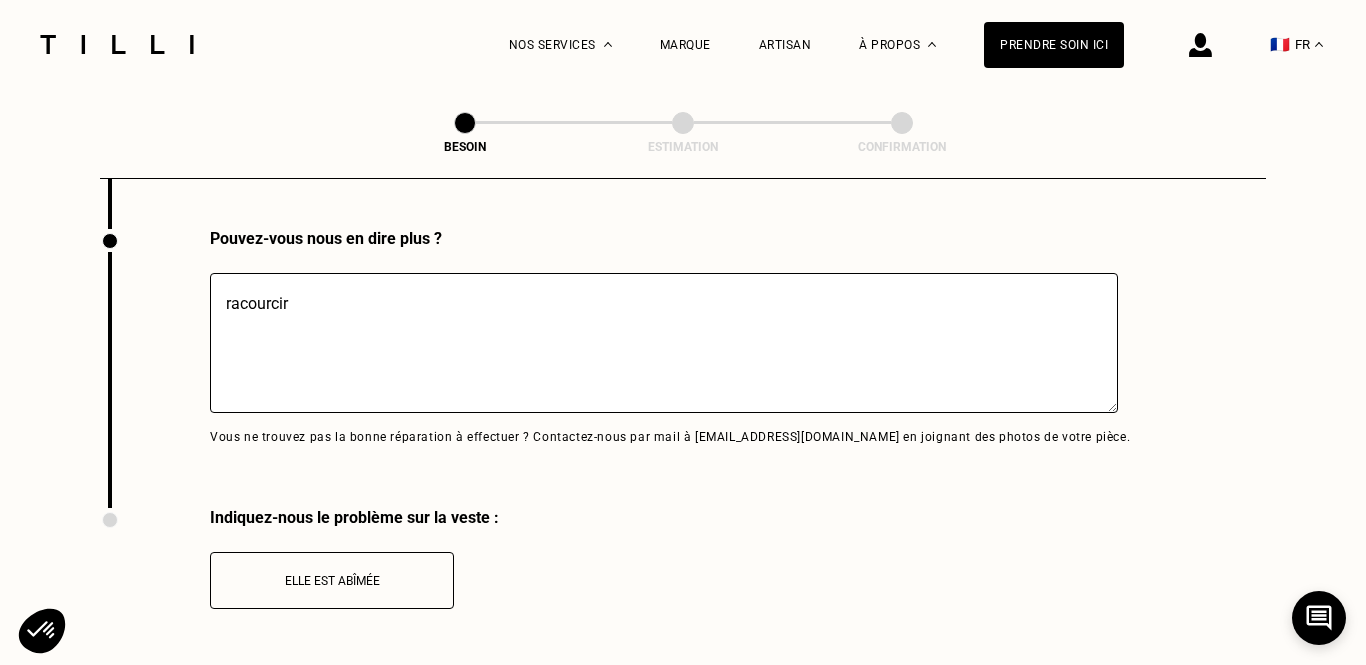 type on "racourcir" 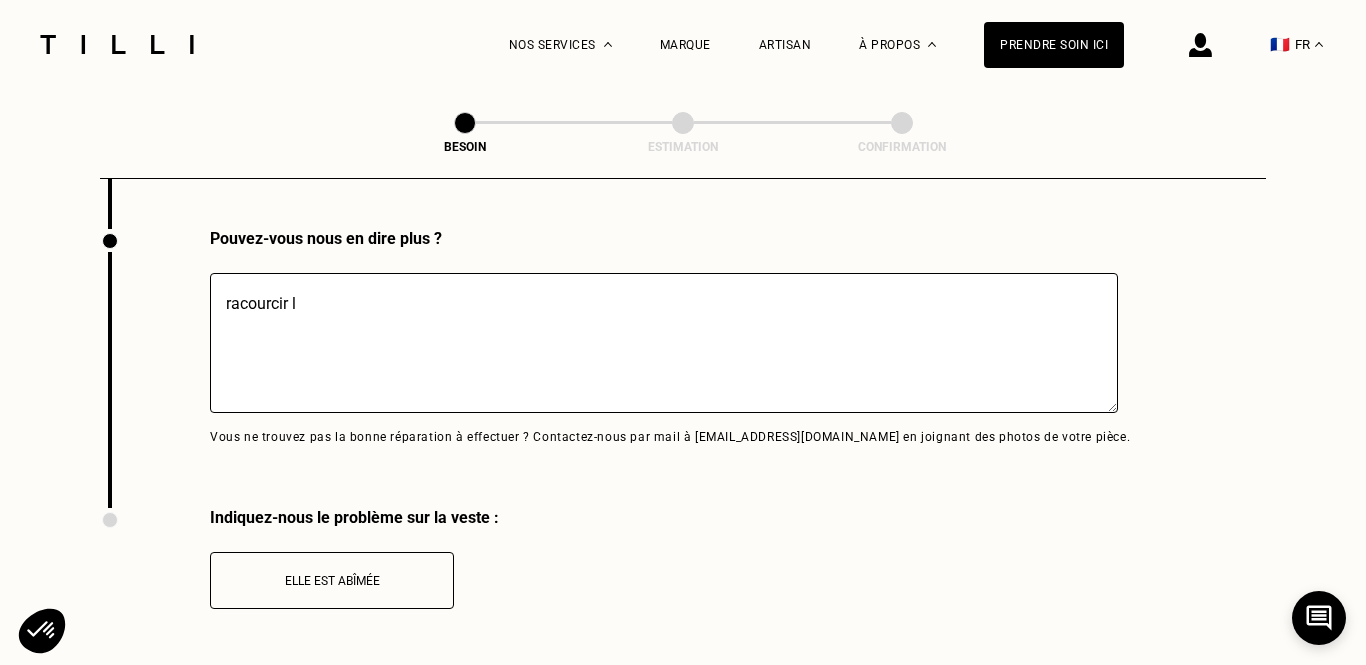 type on "racourcir la" 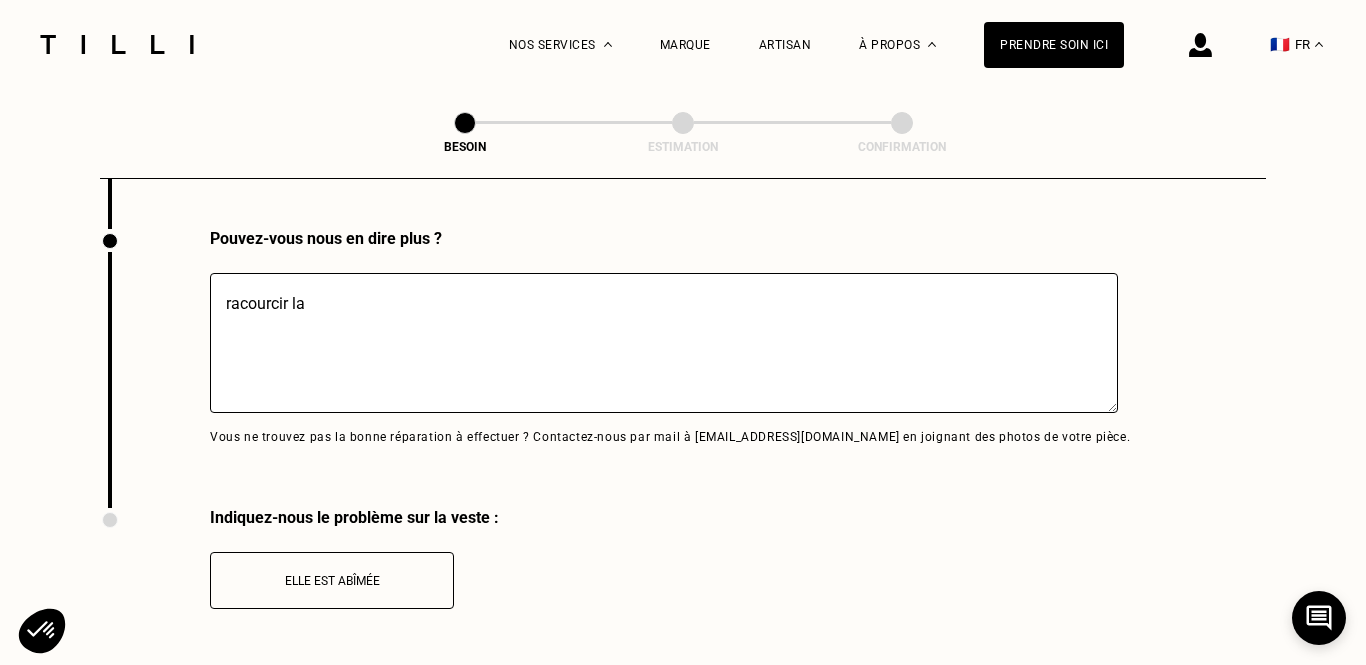 type on "racourcir la" 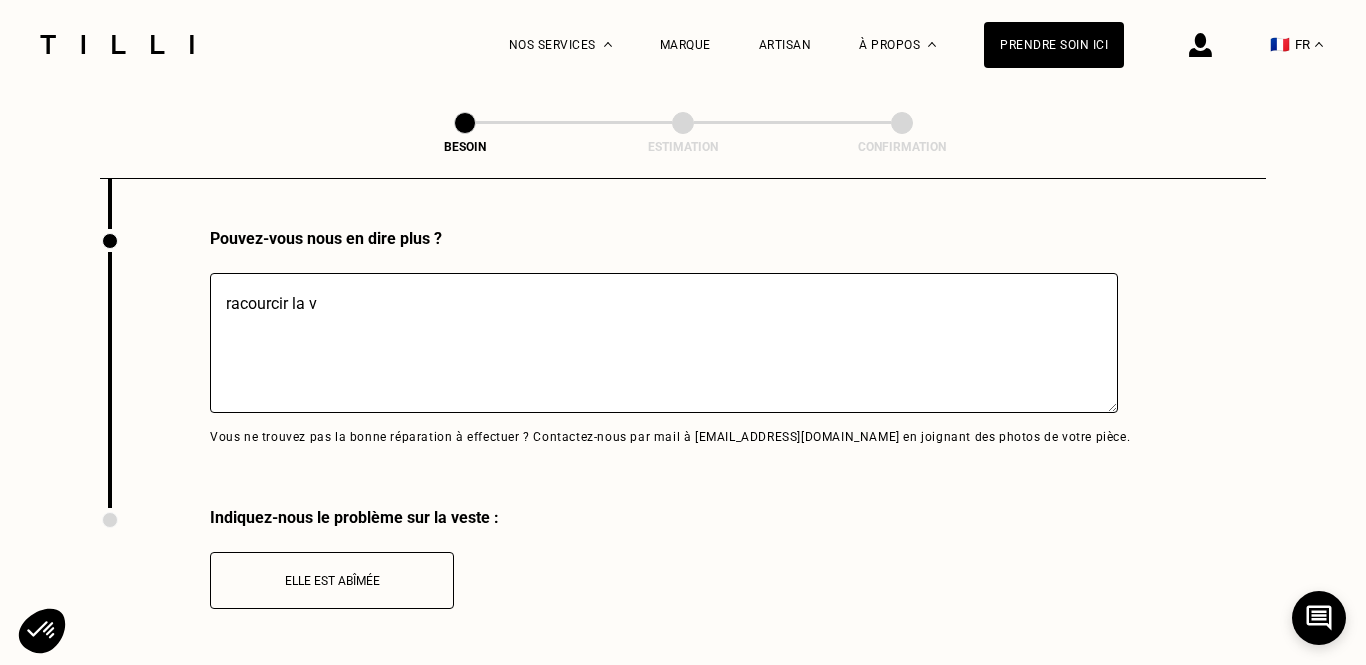 type on "racourcir la ve" 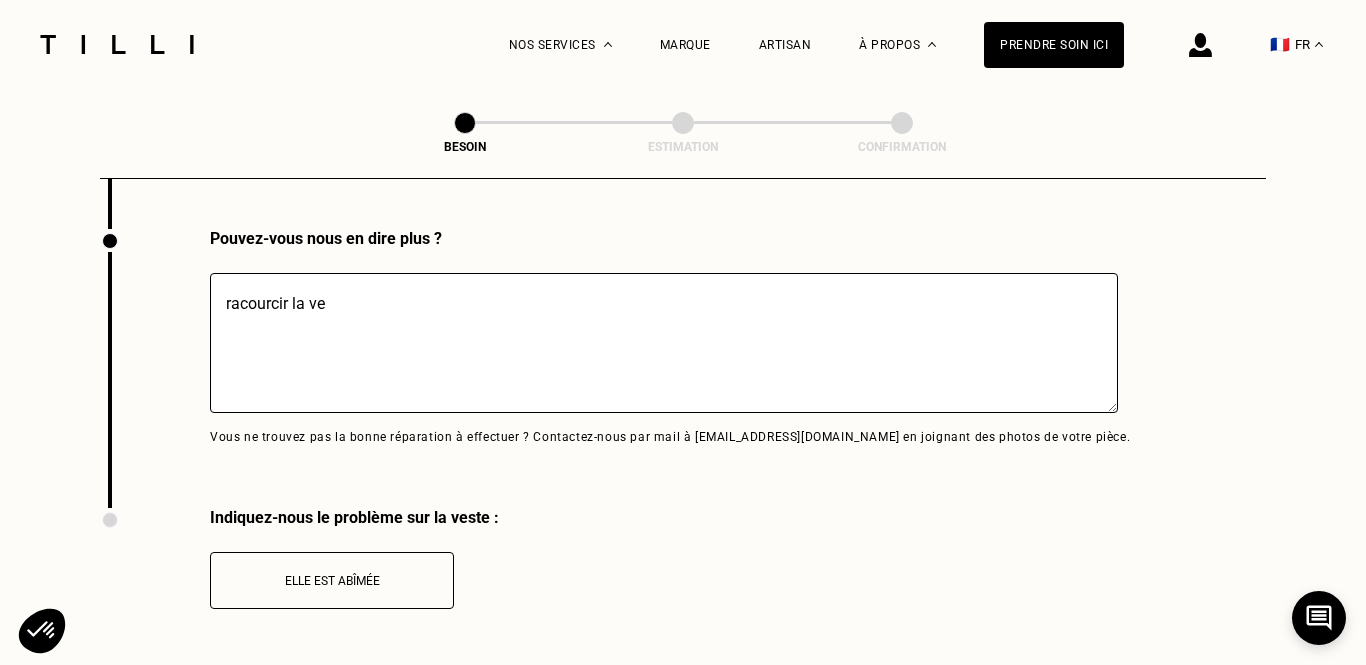 scroll, scrollTop: 3957, scrollLeft: 0, axis: vertical 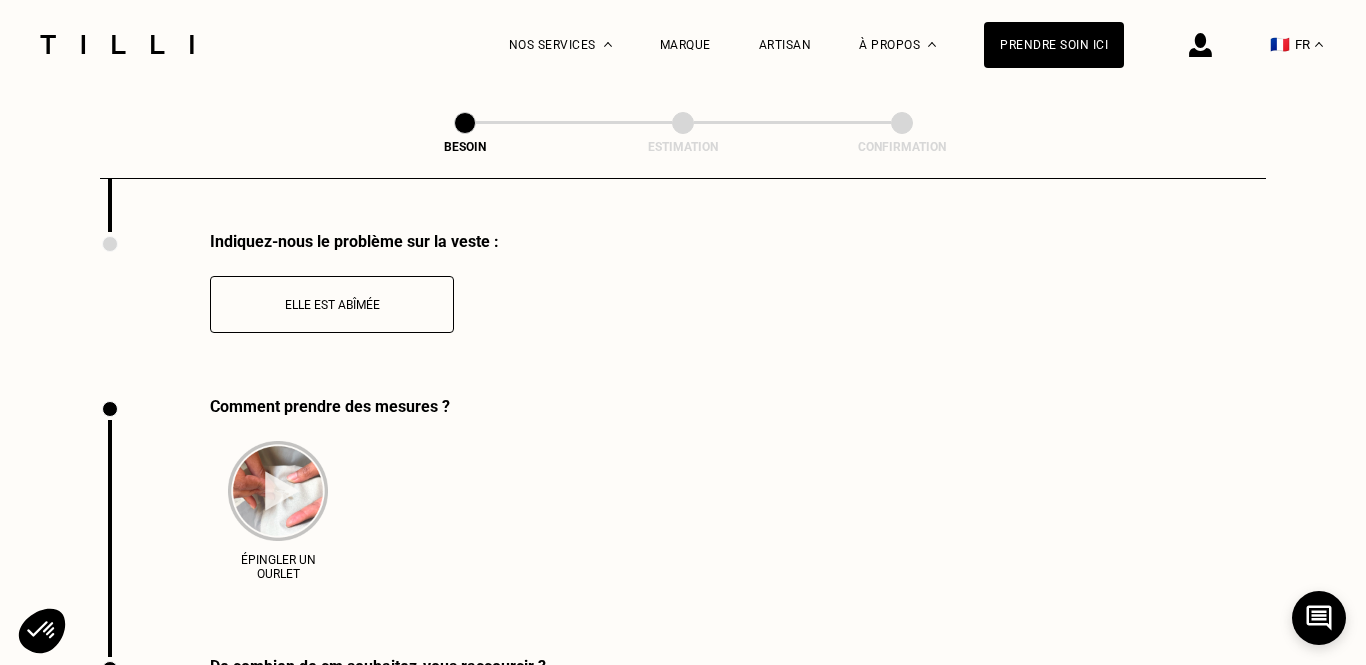 type on "racourcir la vest" 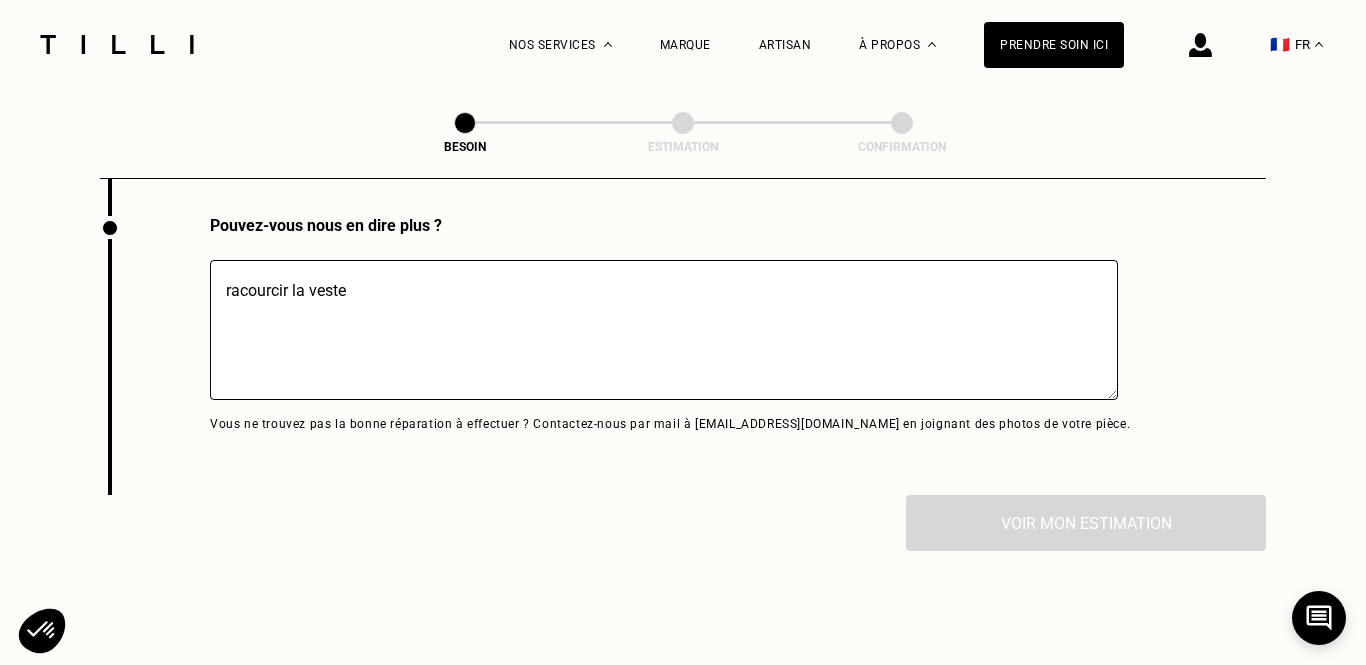 scroll, scrollTop: 4558, scrollLeft: 0, axis: vertical 